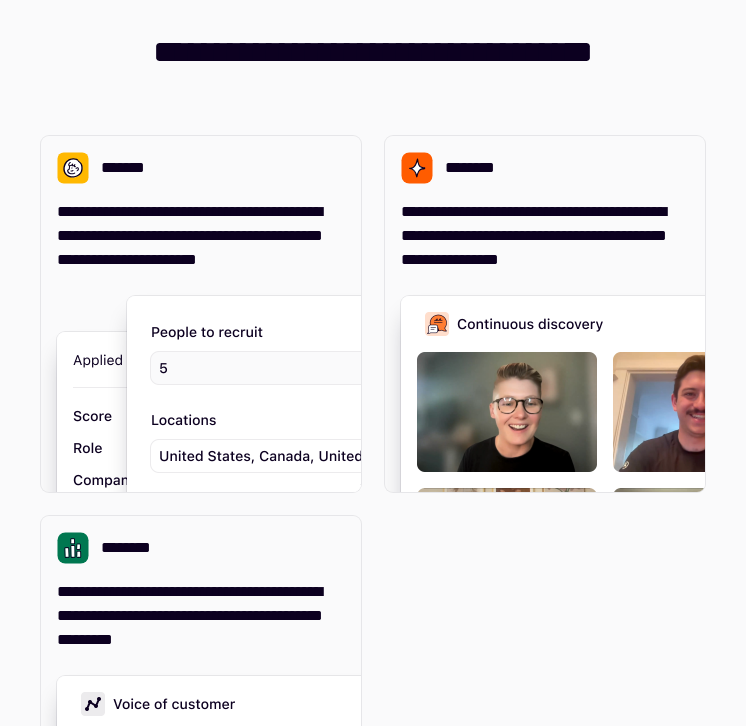 scroll, scrollTop: 0, scrollLeft: 0, axis: both 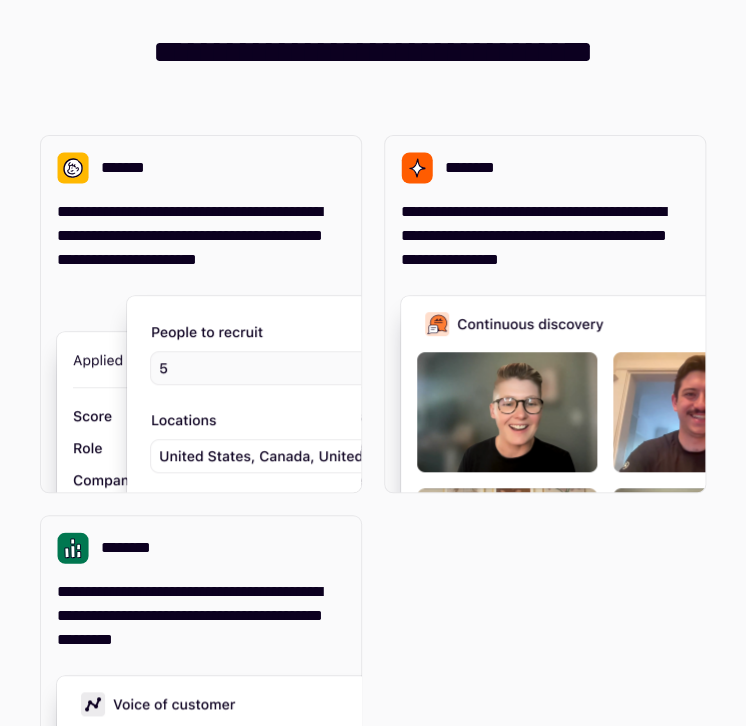 click on "[FIRST] [LAST]" at bounding box center (373, 504) 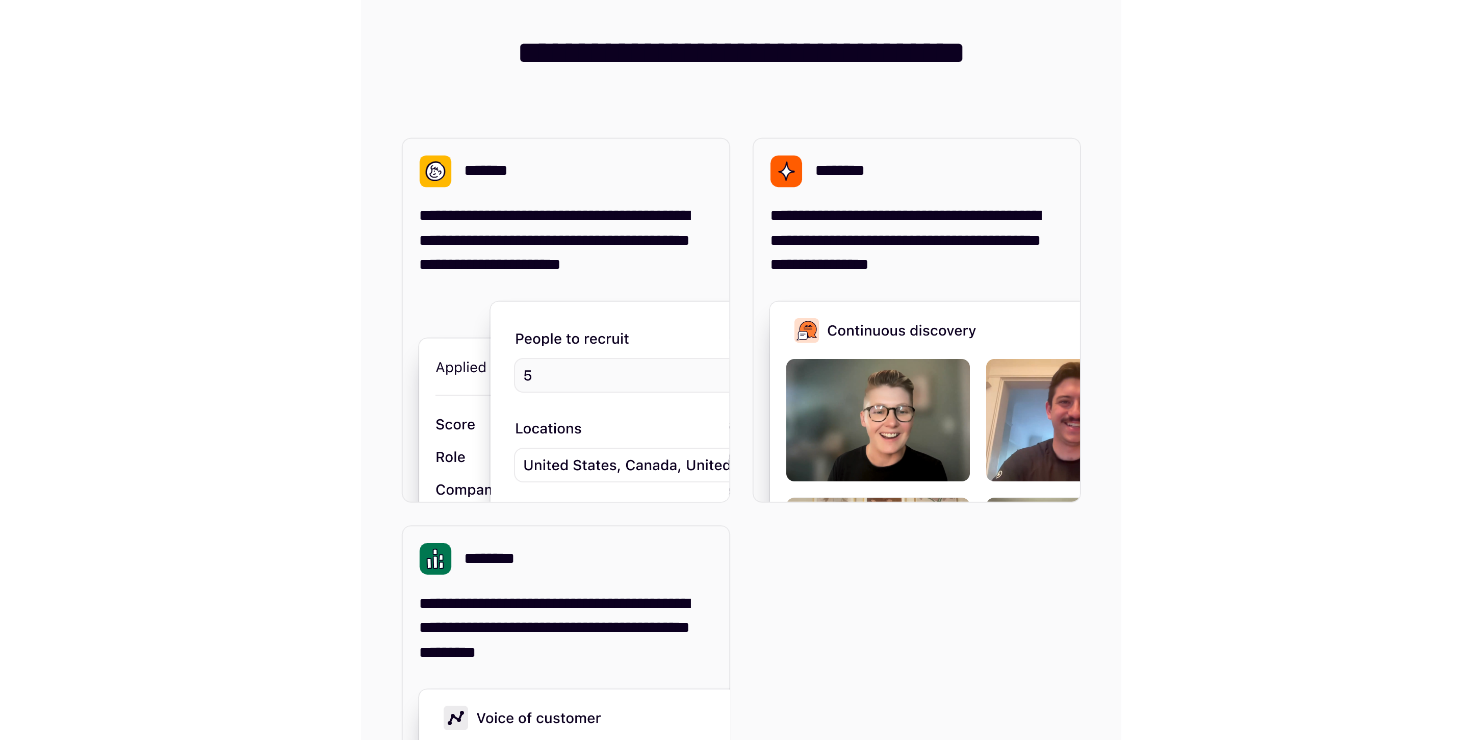 scroll, scrollTop: 0, scrollLeft: 0, axis: both 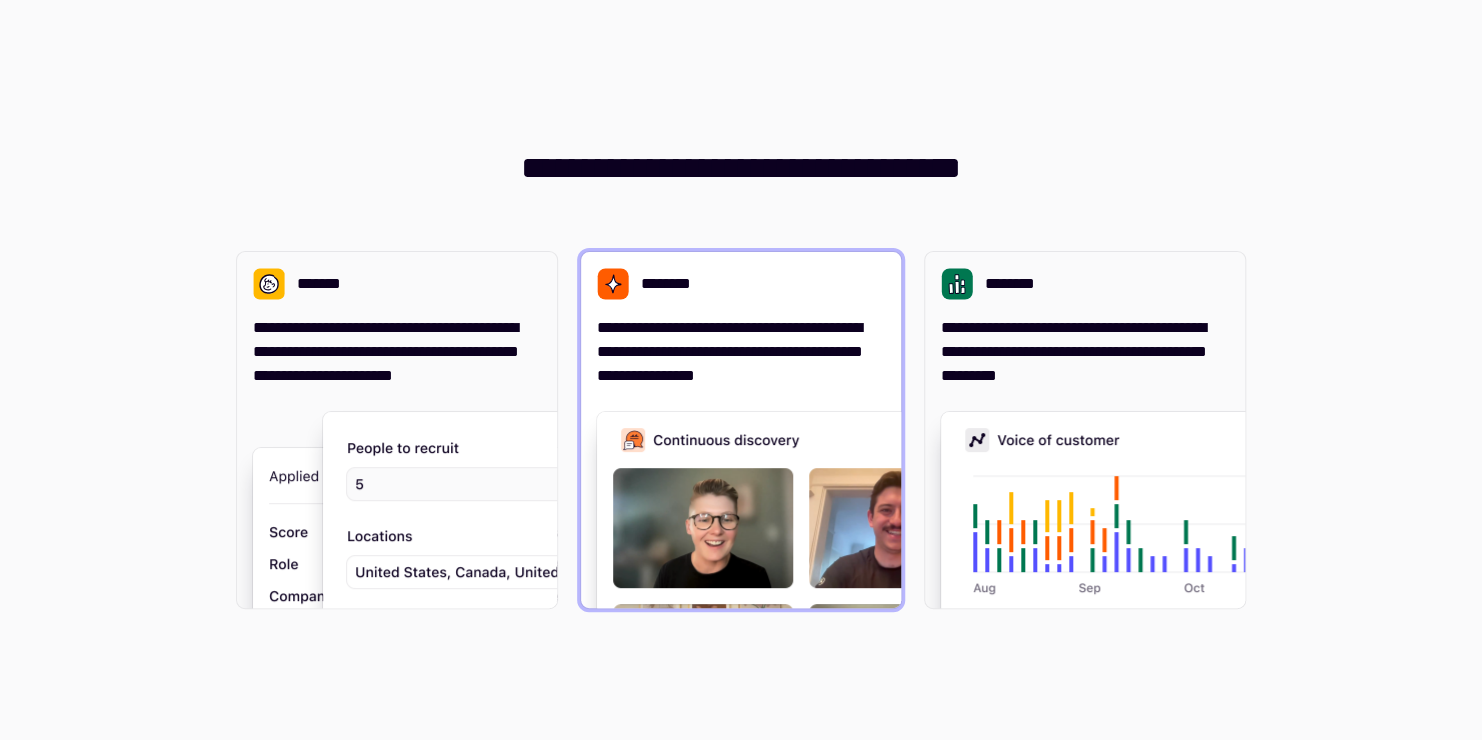 click on "**********" at bounding box center [741, 352] 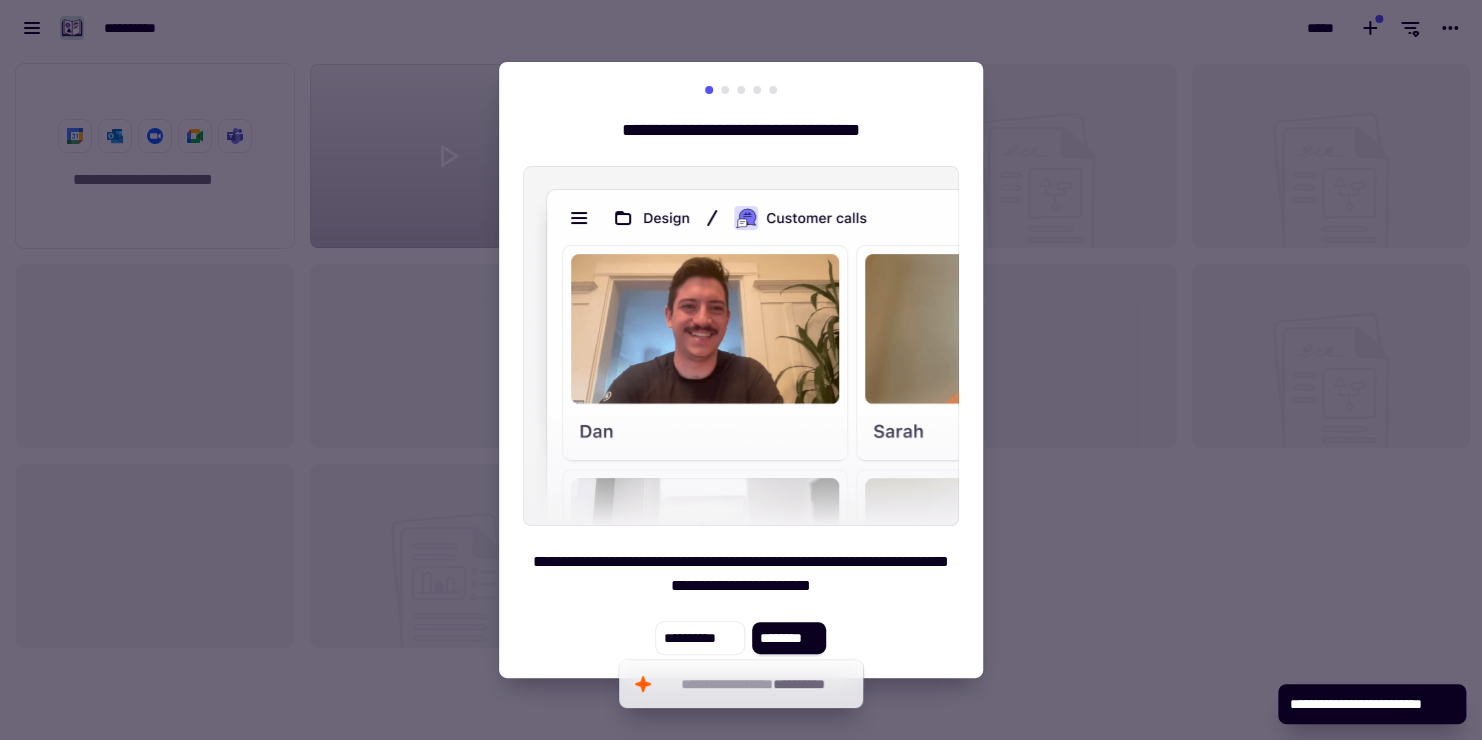 scroll, scrollTop: 16, scrollLeft: 16, axis: both 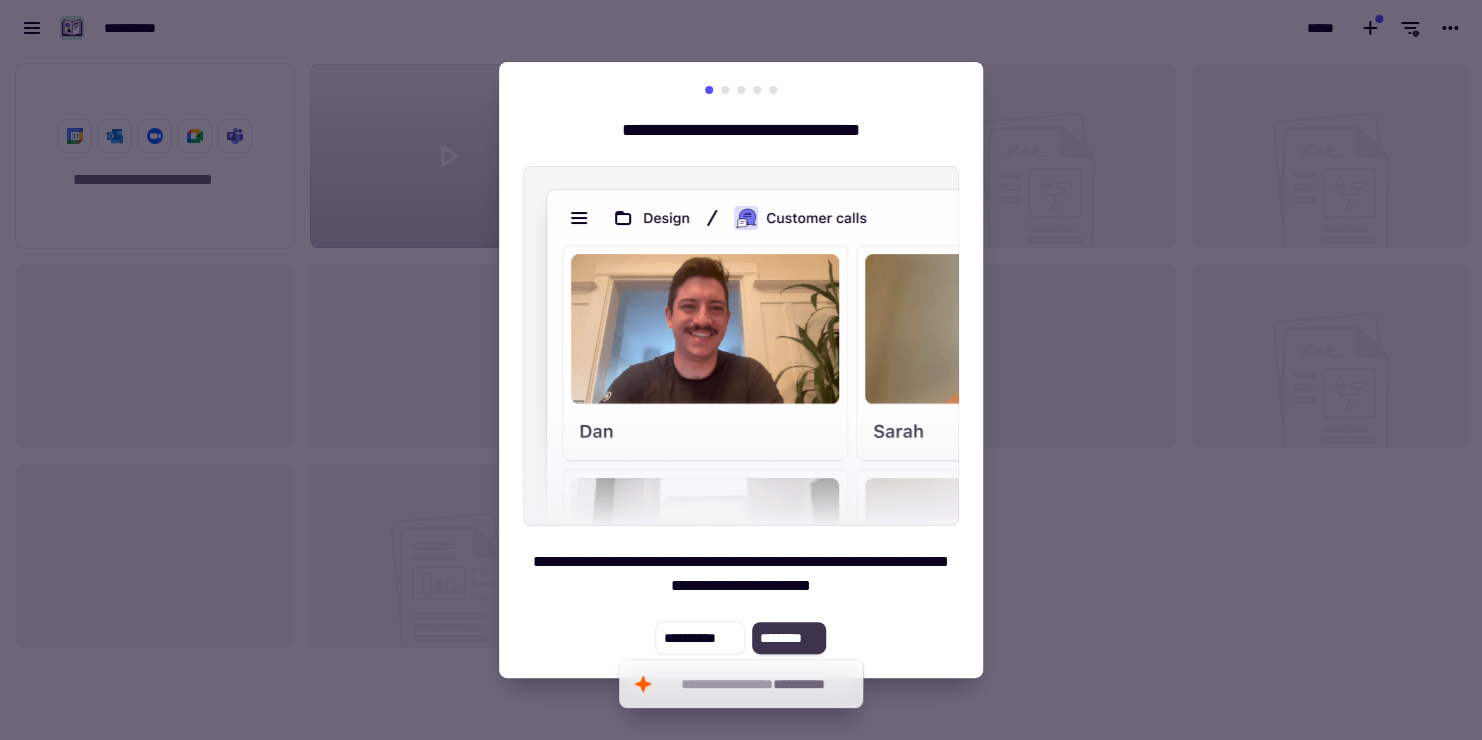 click on "********" 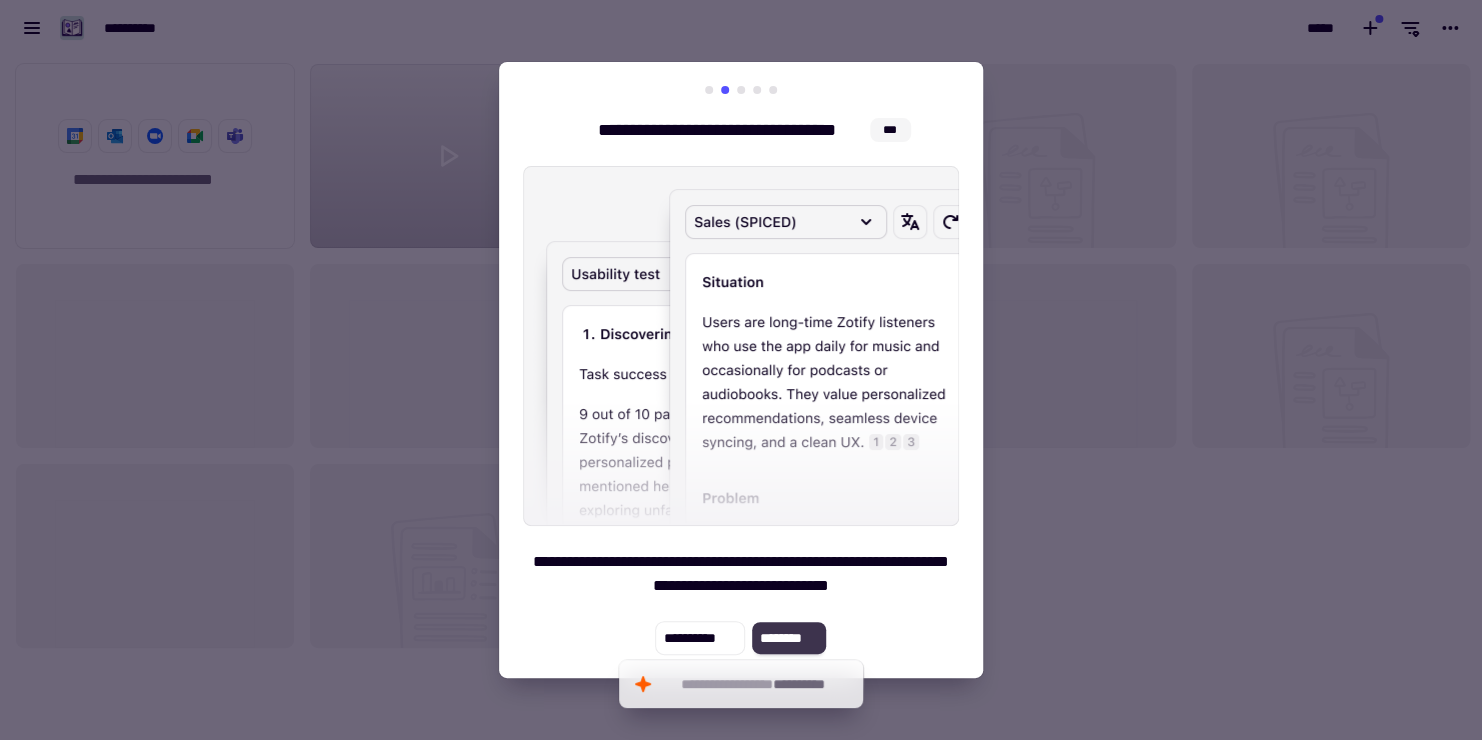 click on "********" 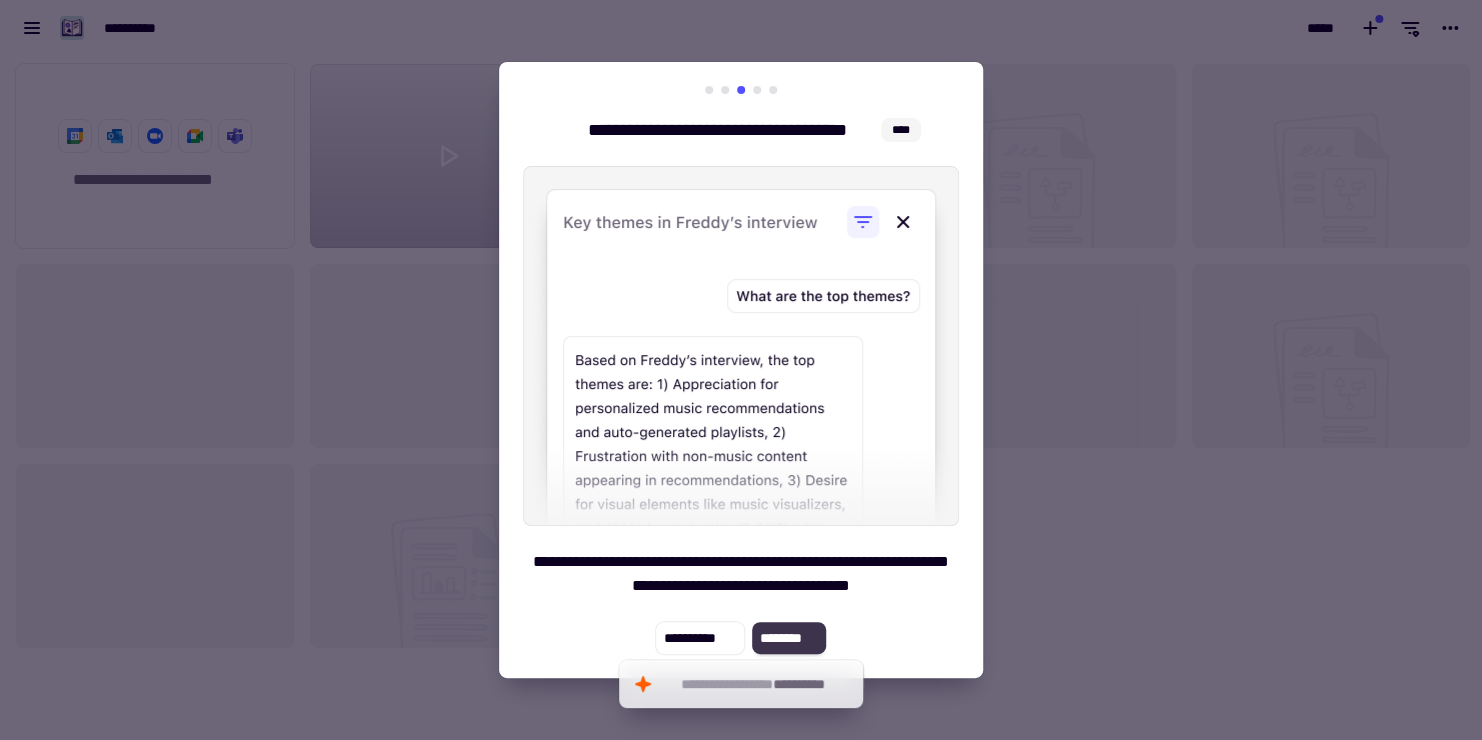 click on "********" 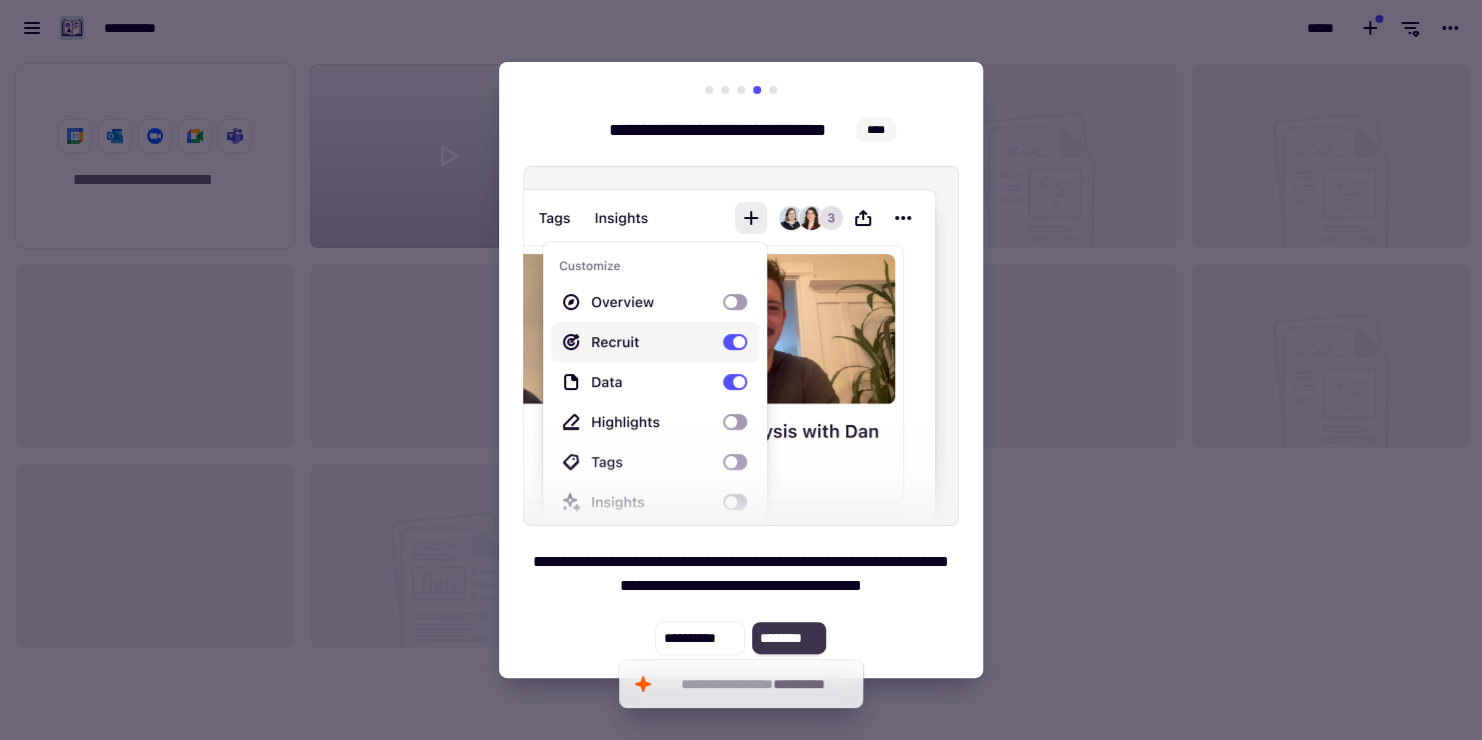 click on "********" 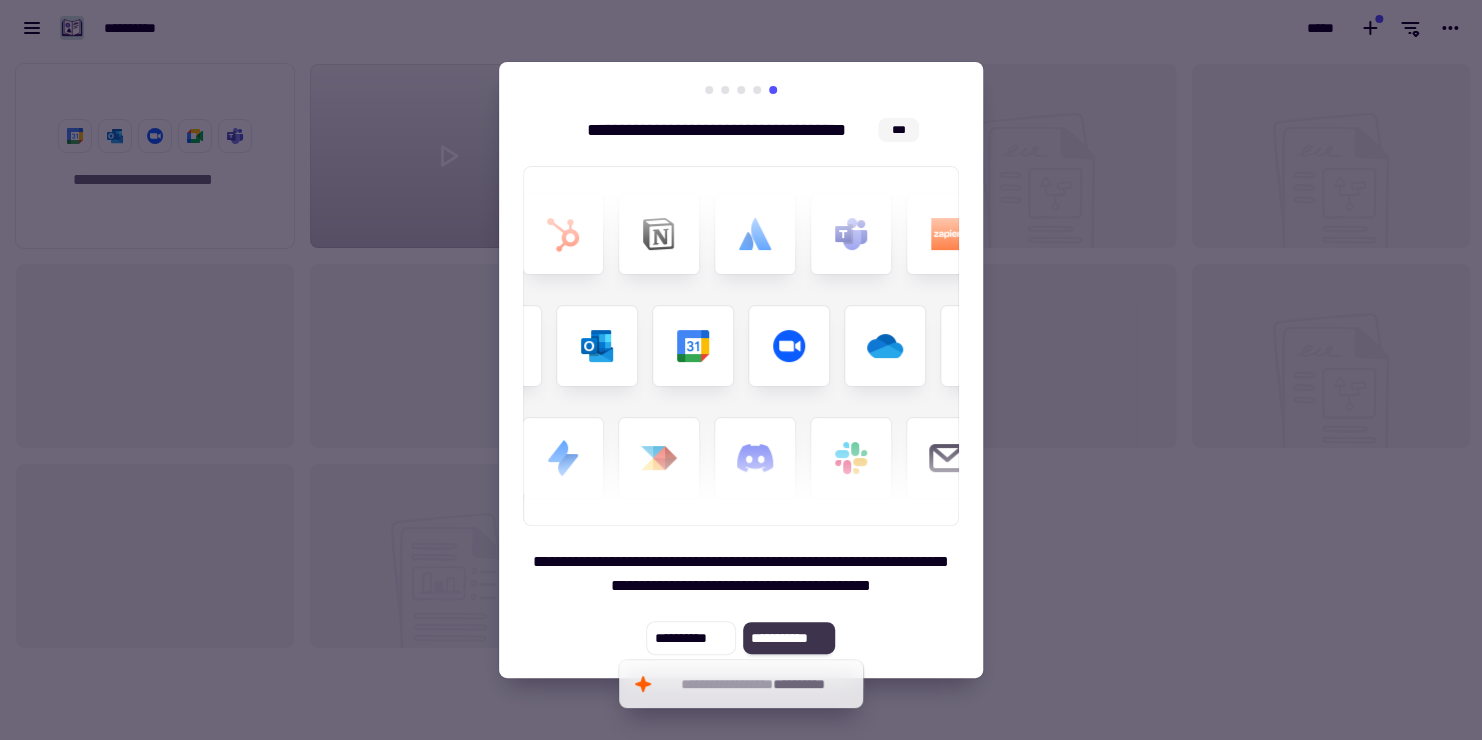 click on "**********" 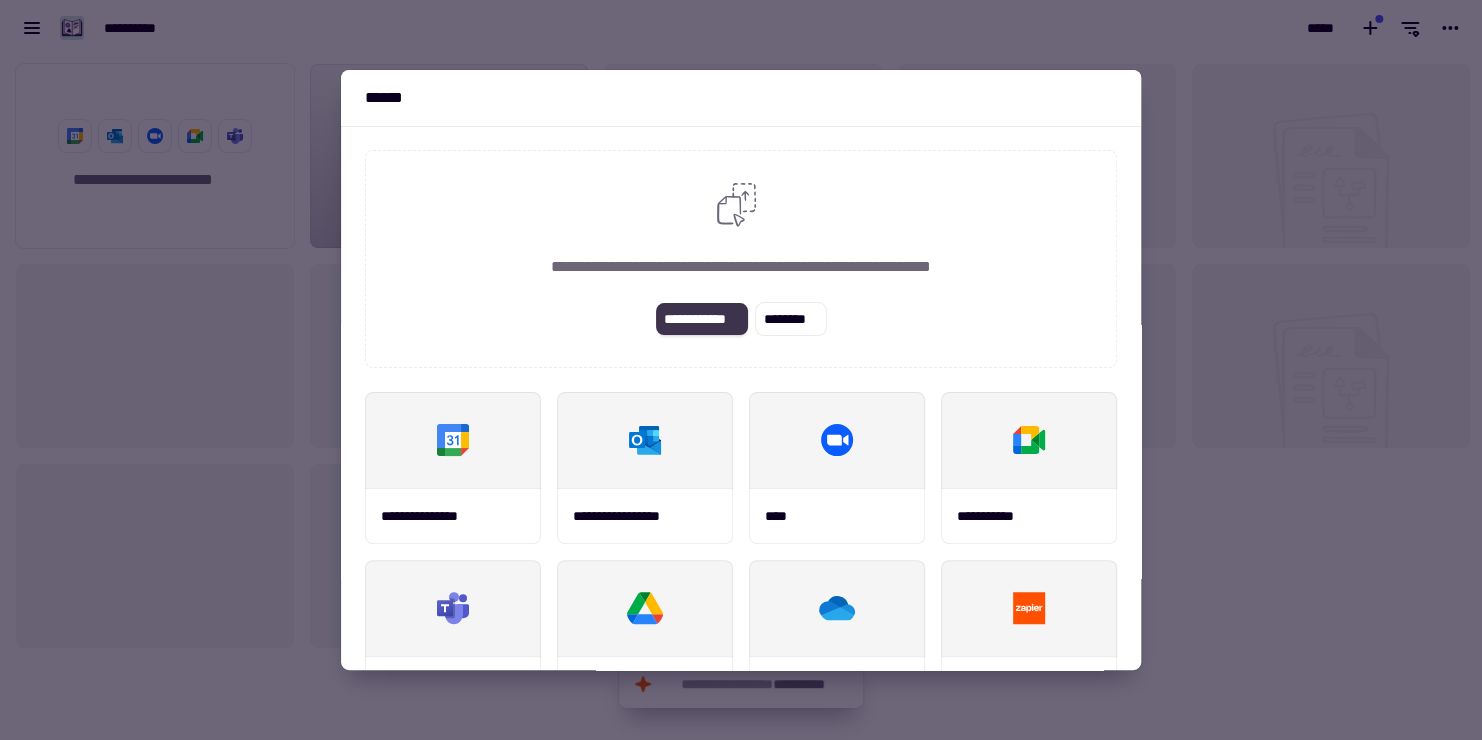 click on "**********" 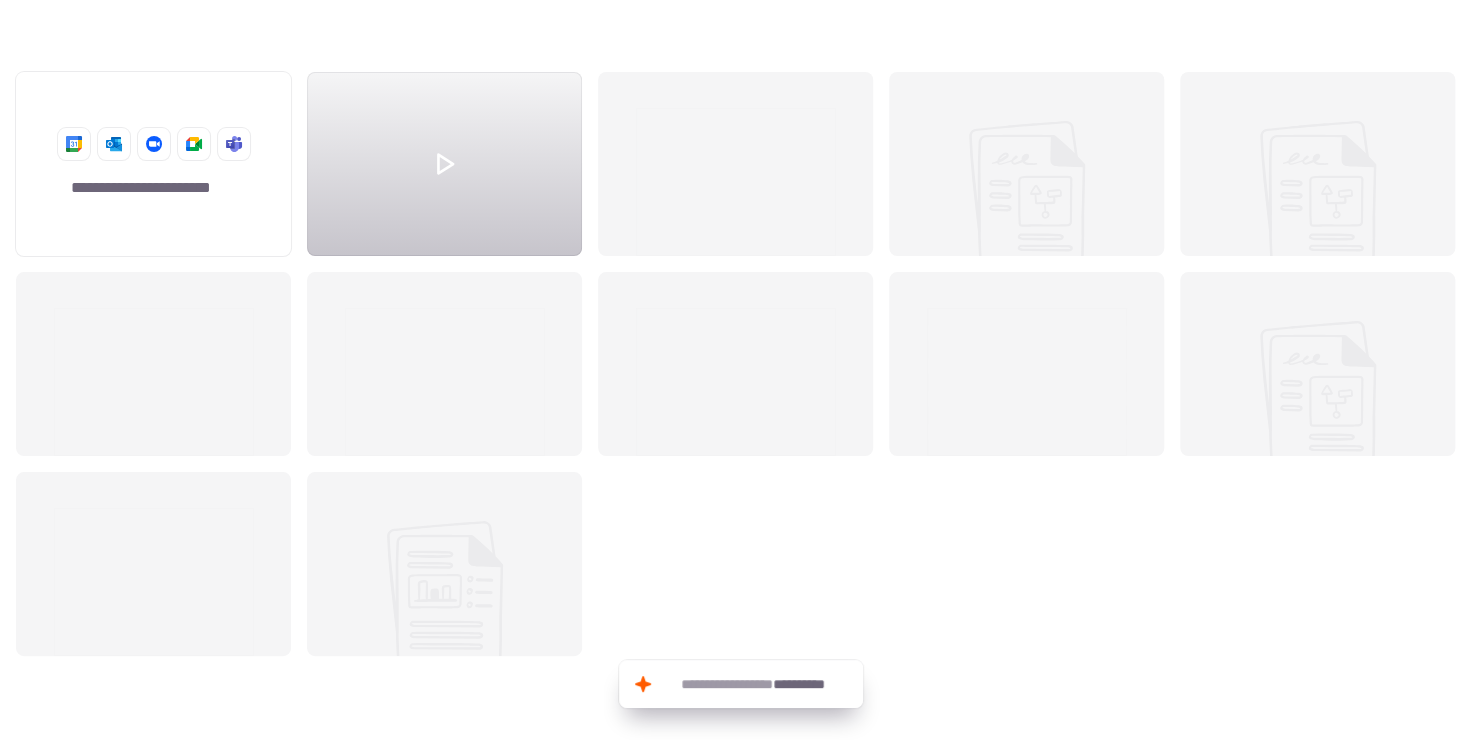 scroll, scrollTop: 668, scrollLeft: 1451, axis: both 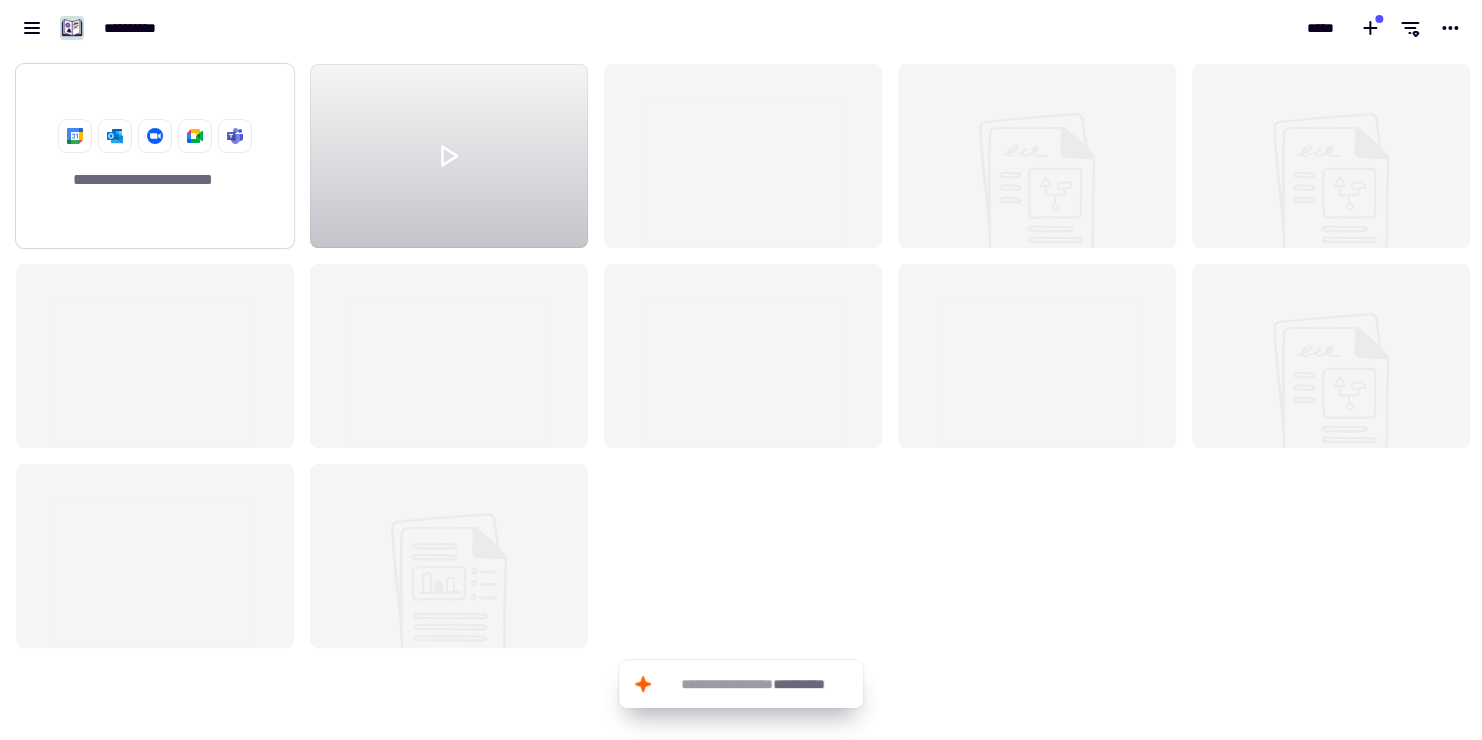 click on "**********" 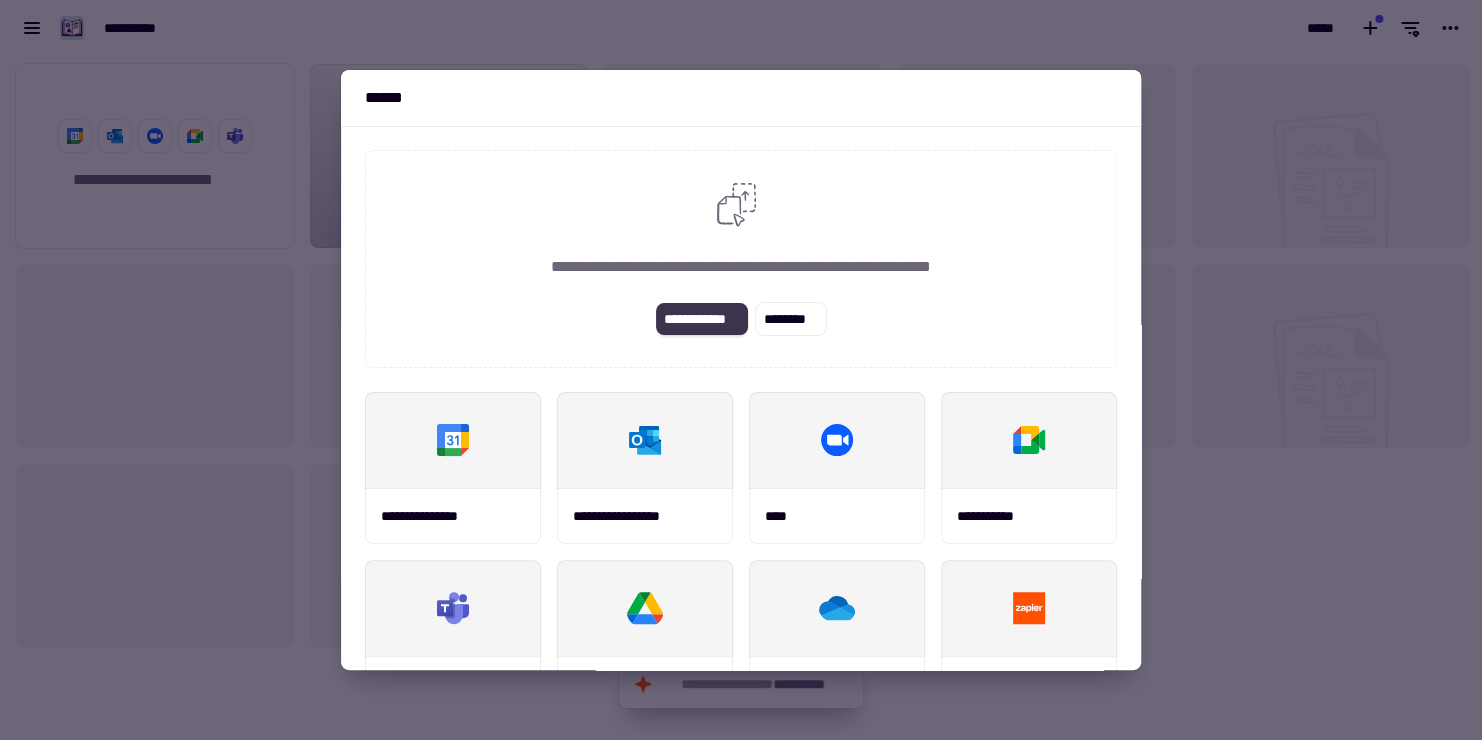 click on "**********" 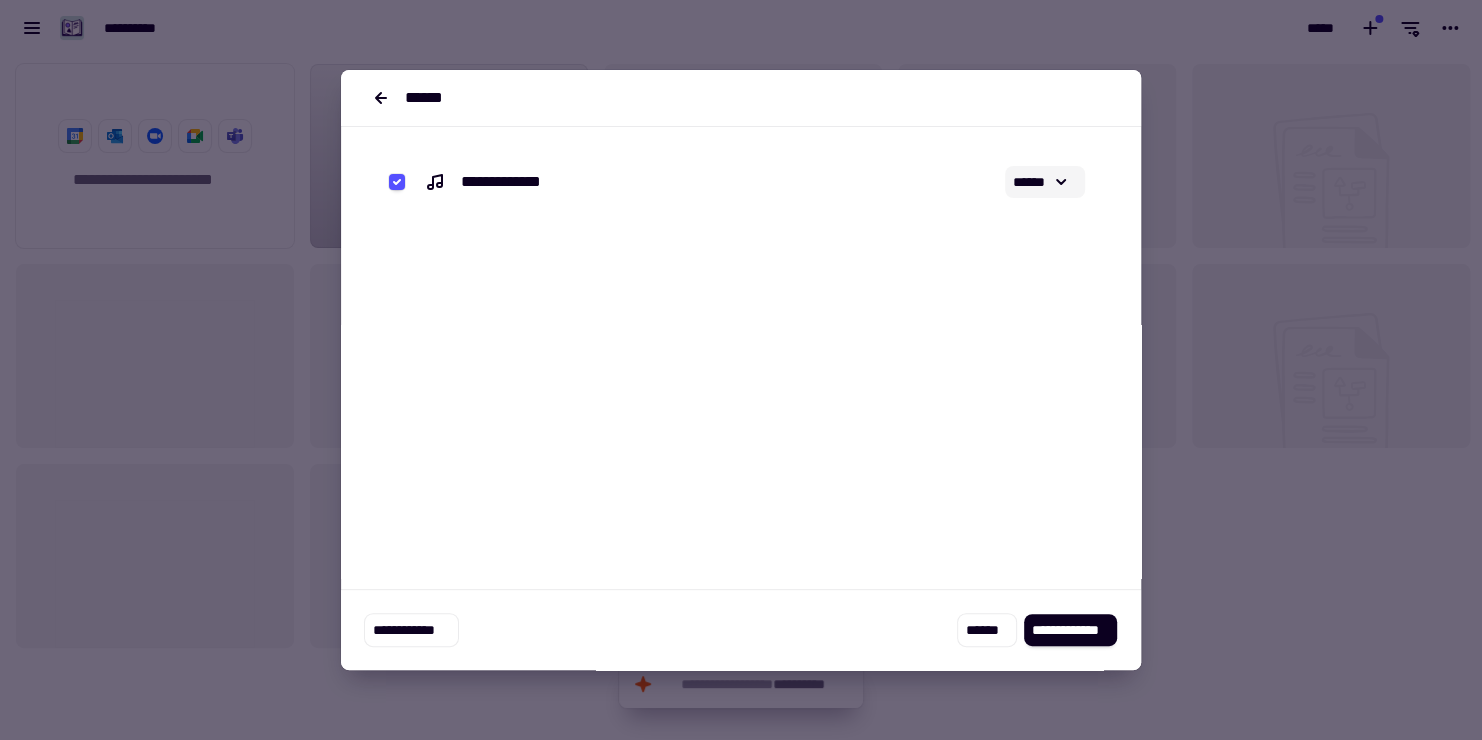 click on "******" 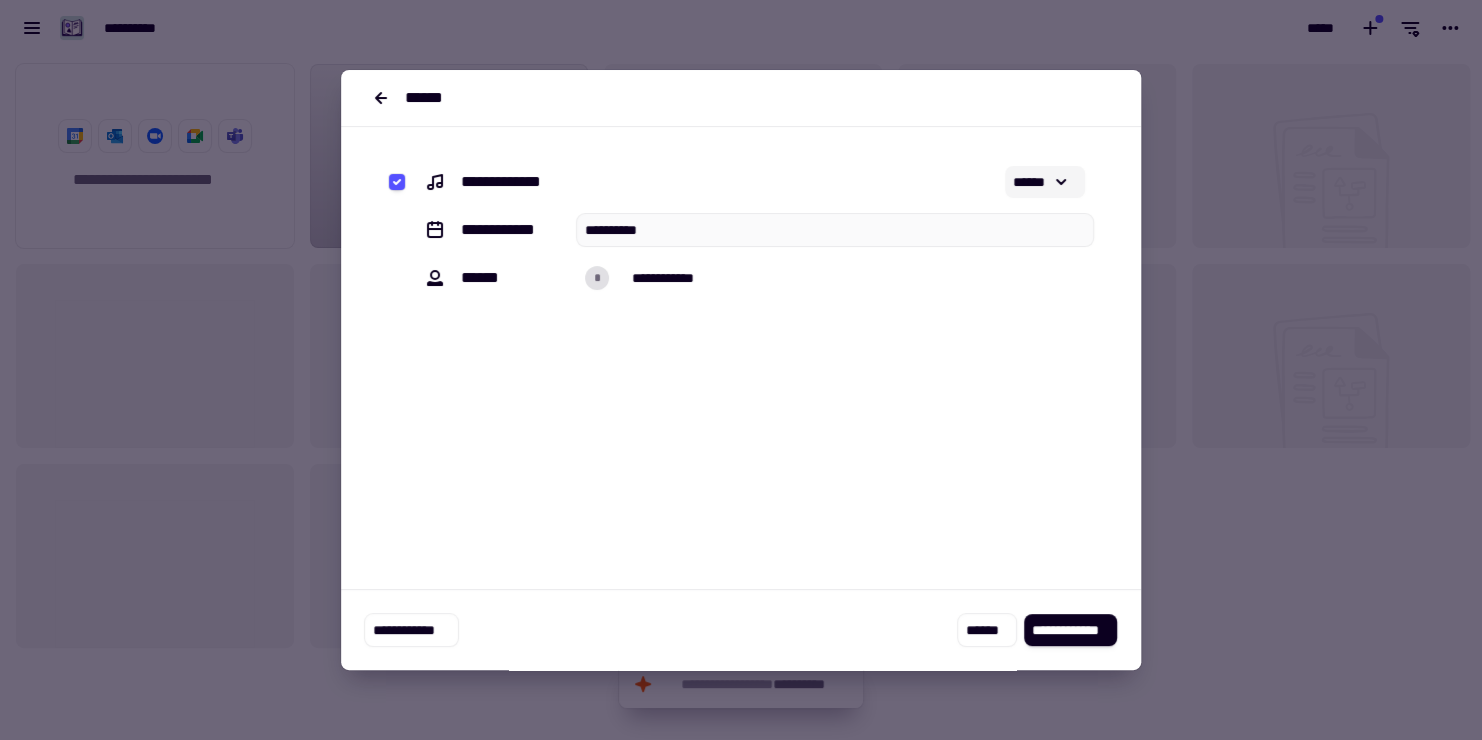 click on "******" 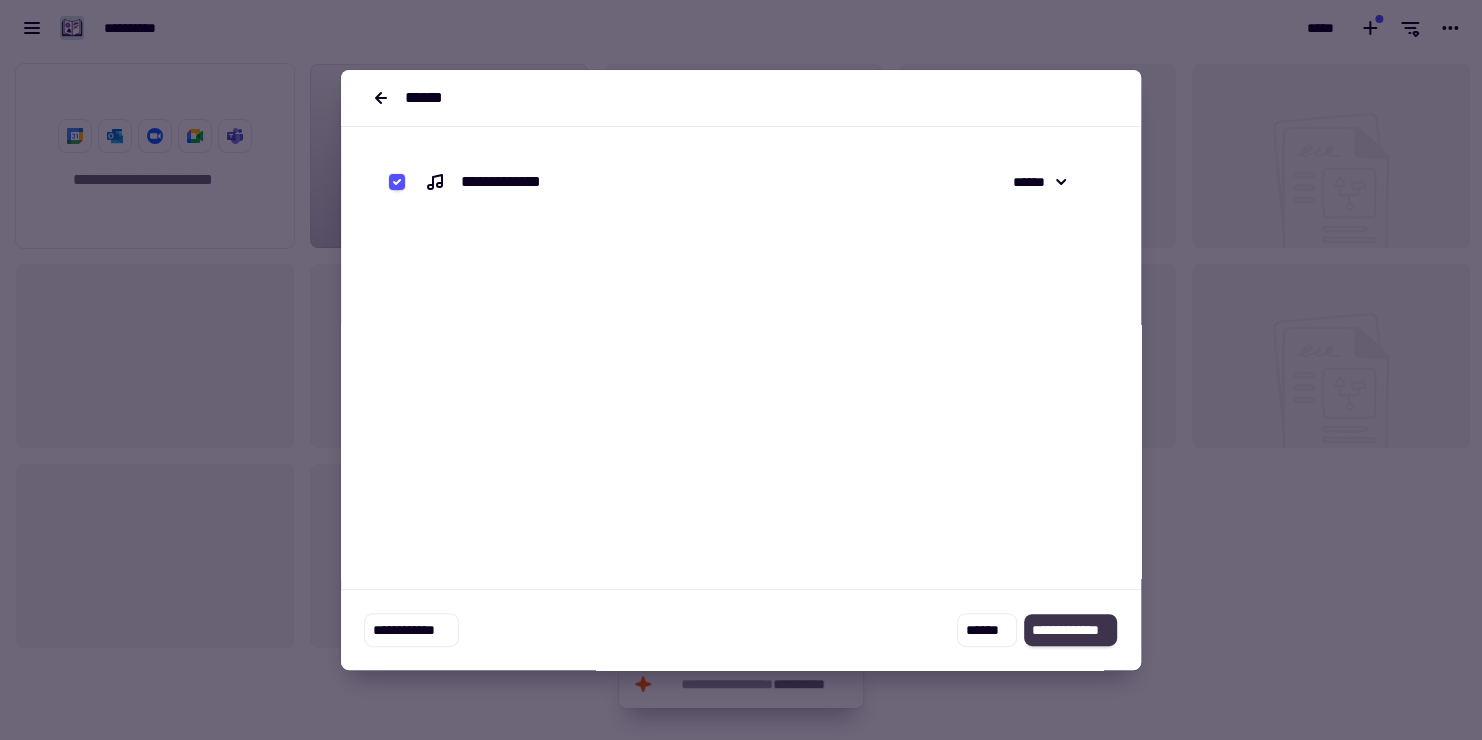 click on "**********" 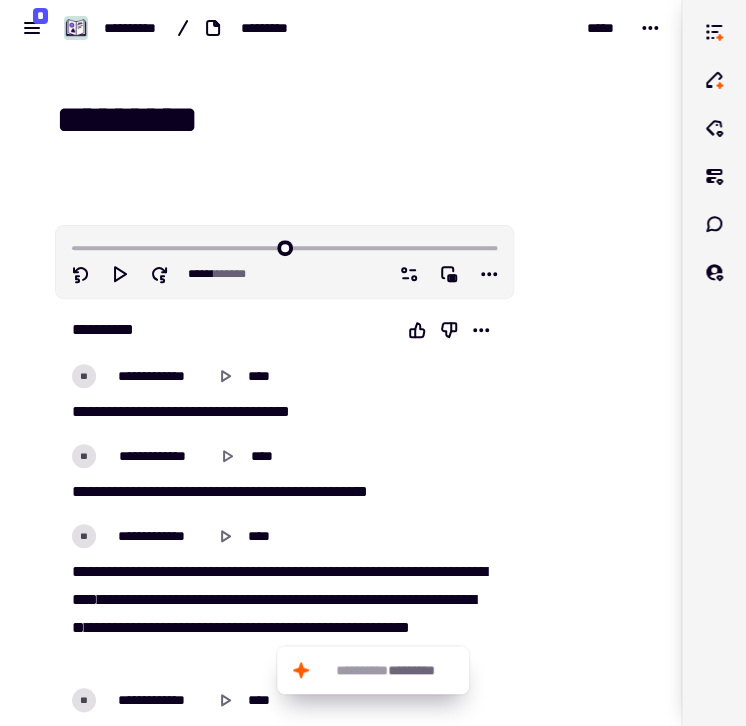 click on "**********" at bounding box center (341, 6322) 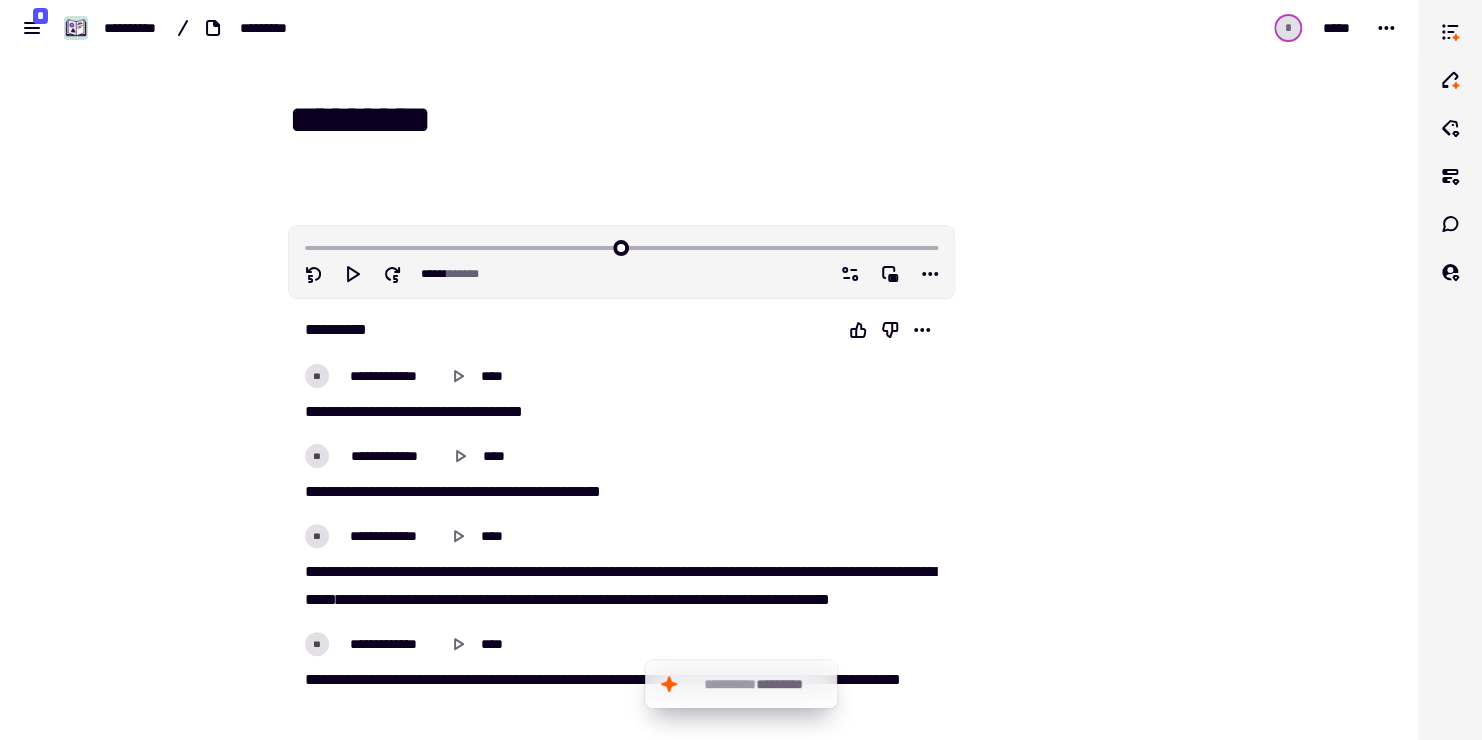 click at bounding box center (1055, 5647) 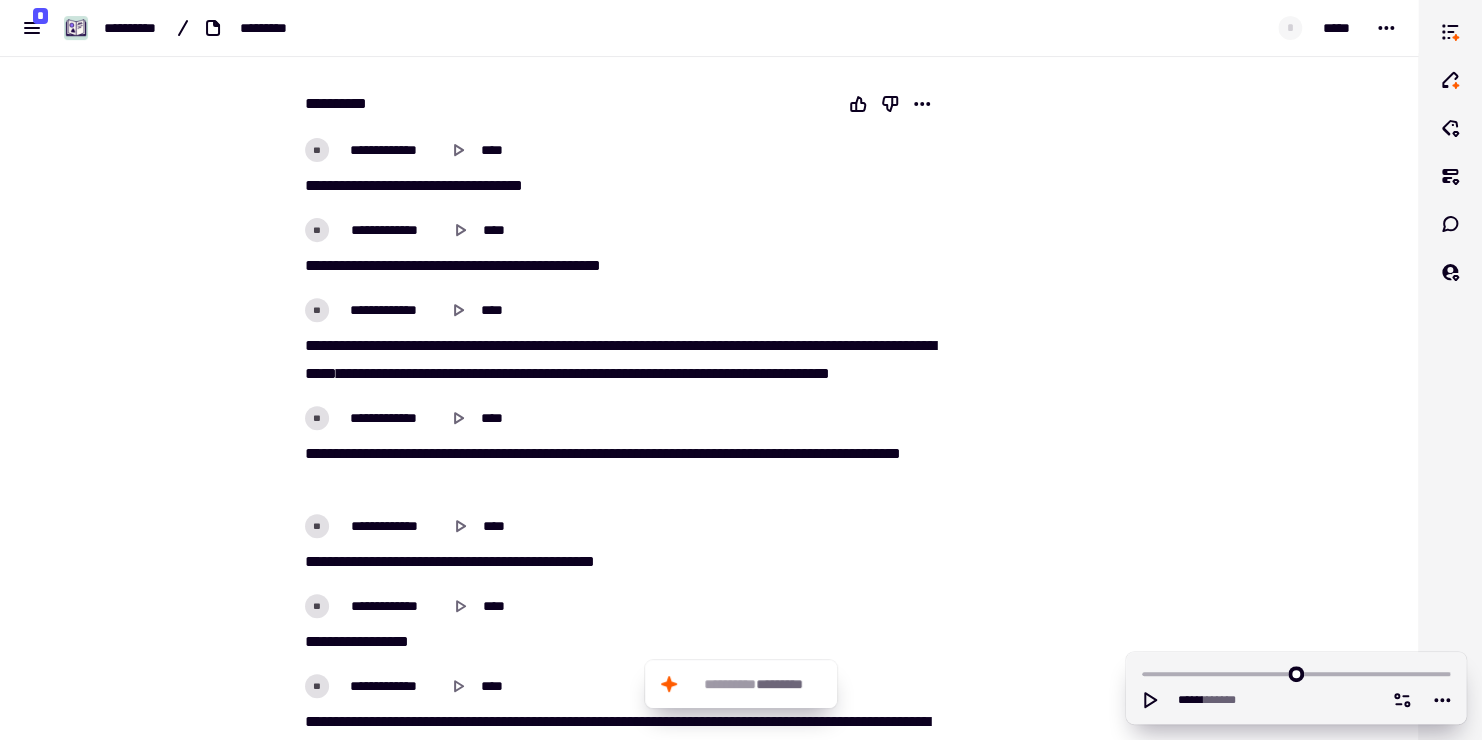 scroll, scrollTop: 240, scrollLeft: 0, axis: vertical 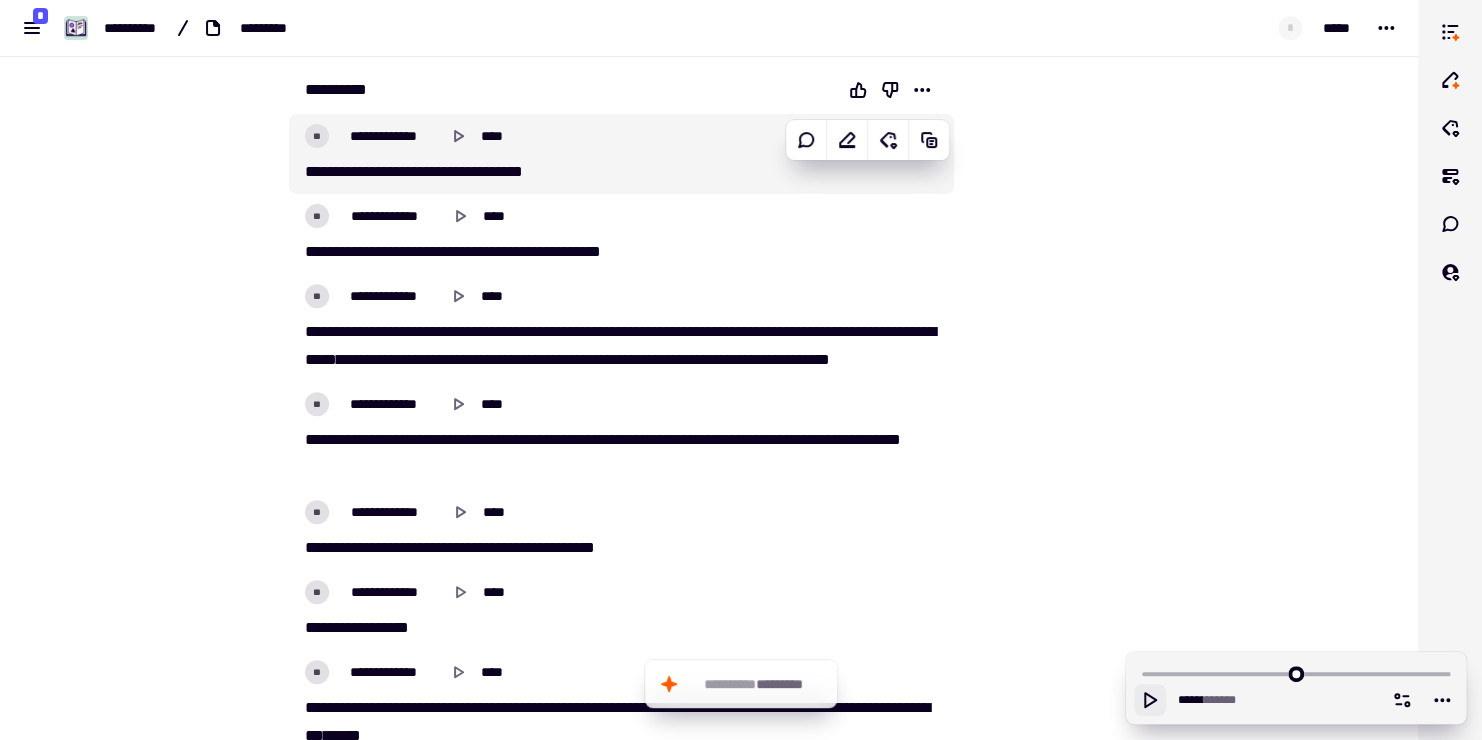 click 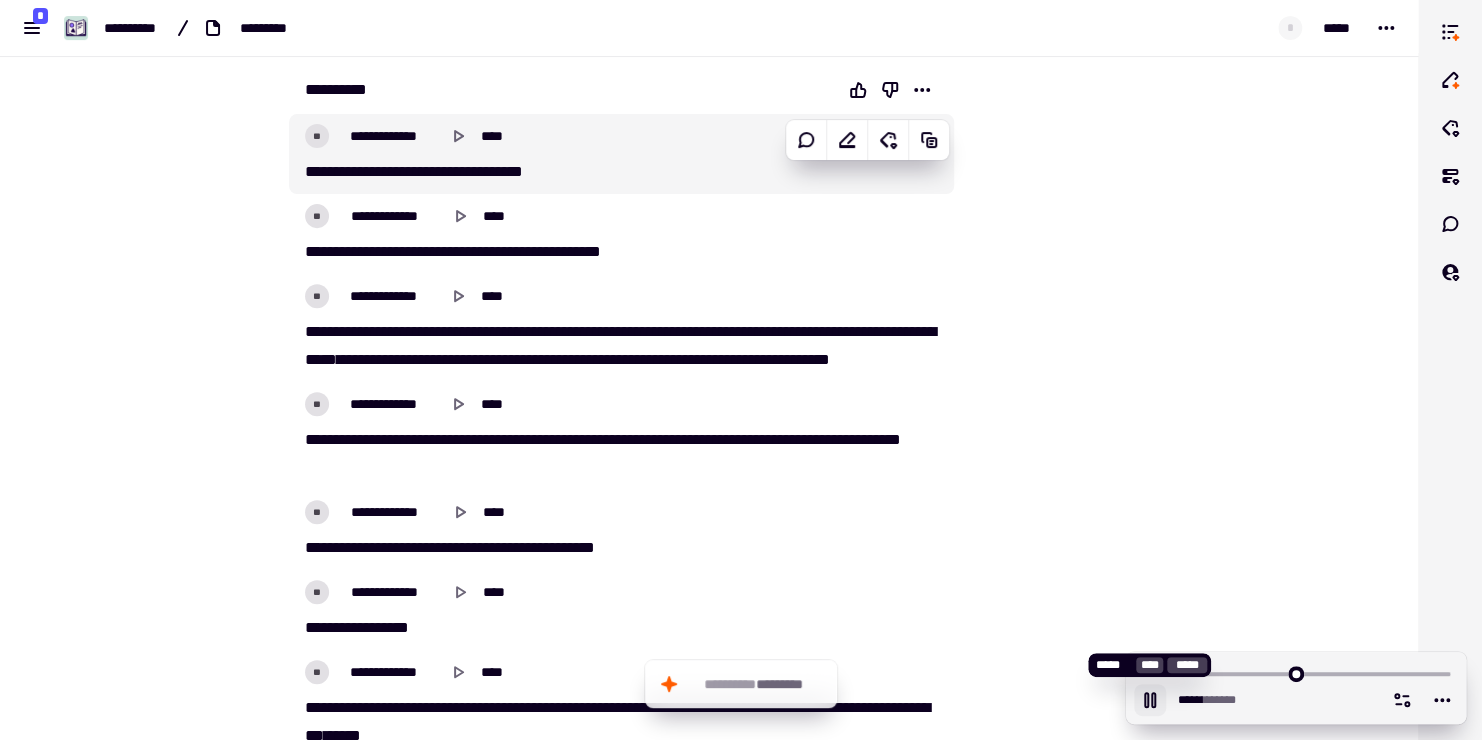 type on "***" 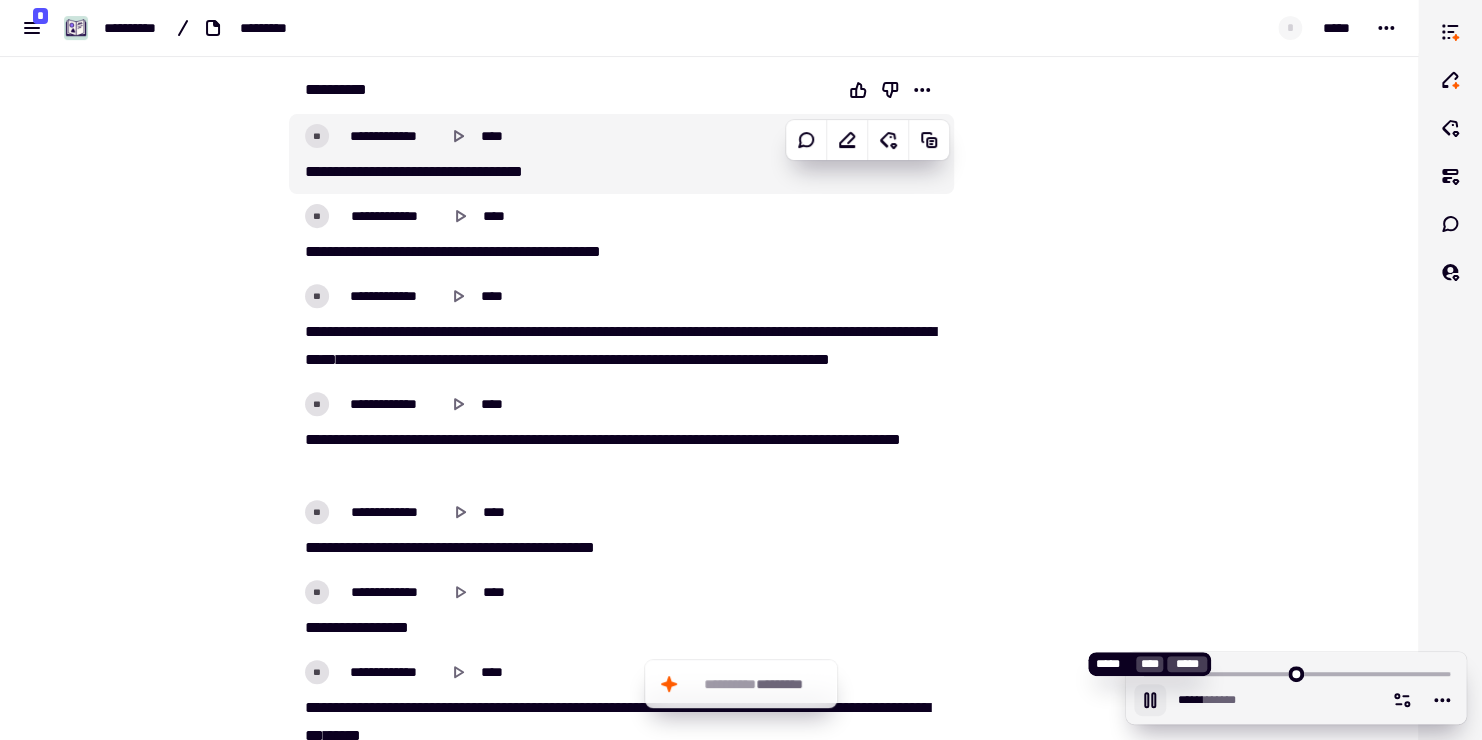 type 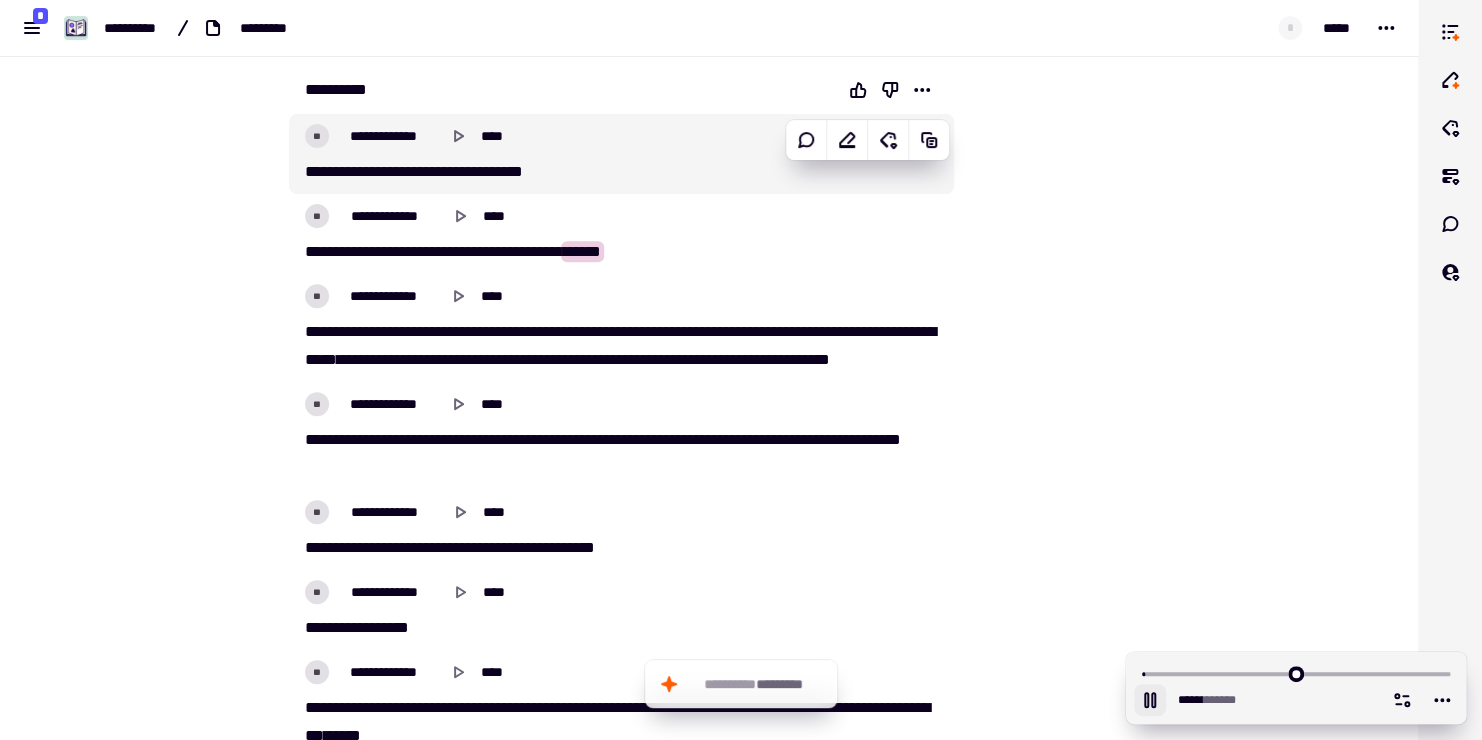 click at bounding box center (1055, 5407) 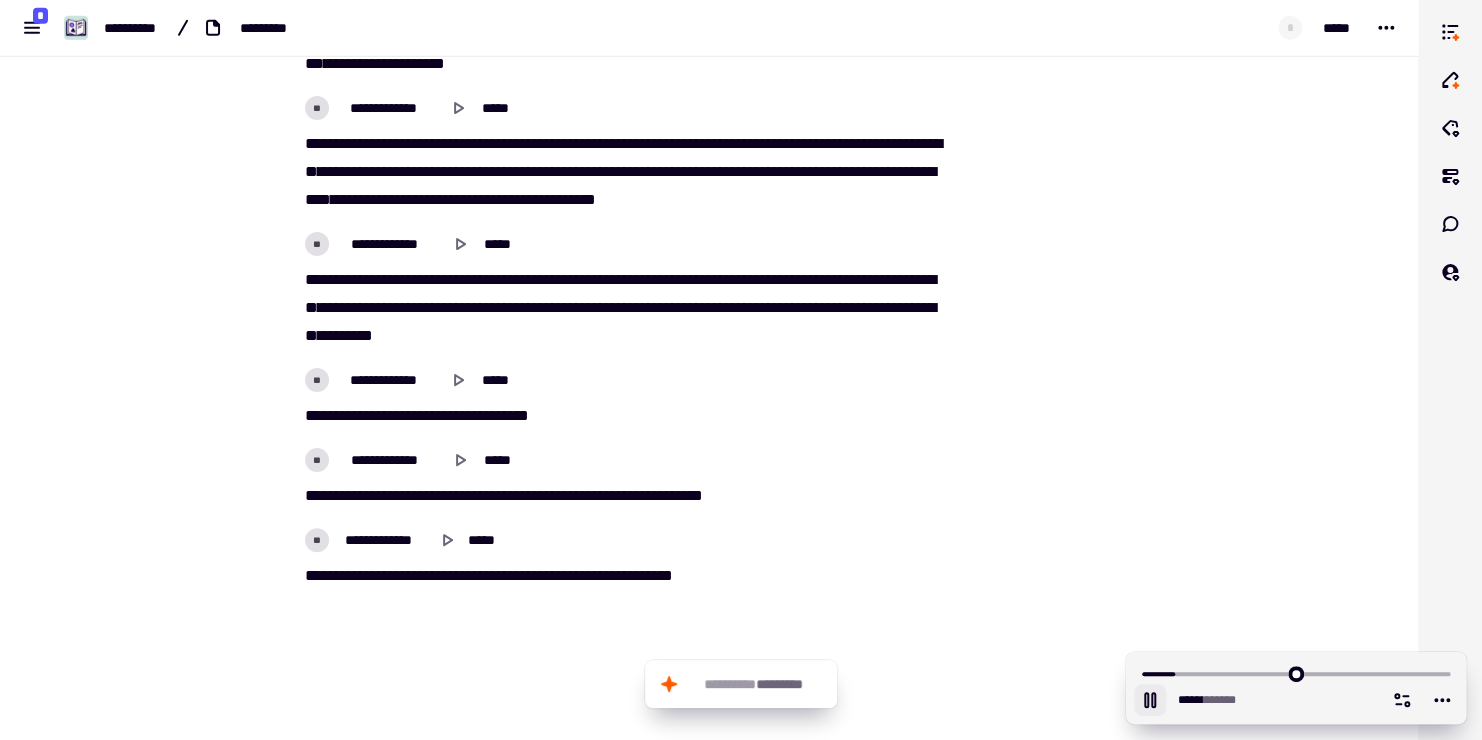 scroll, scrollTop: 10477, scrollLeft: 0, axis: vertical 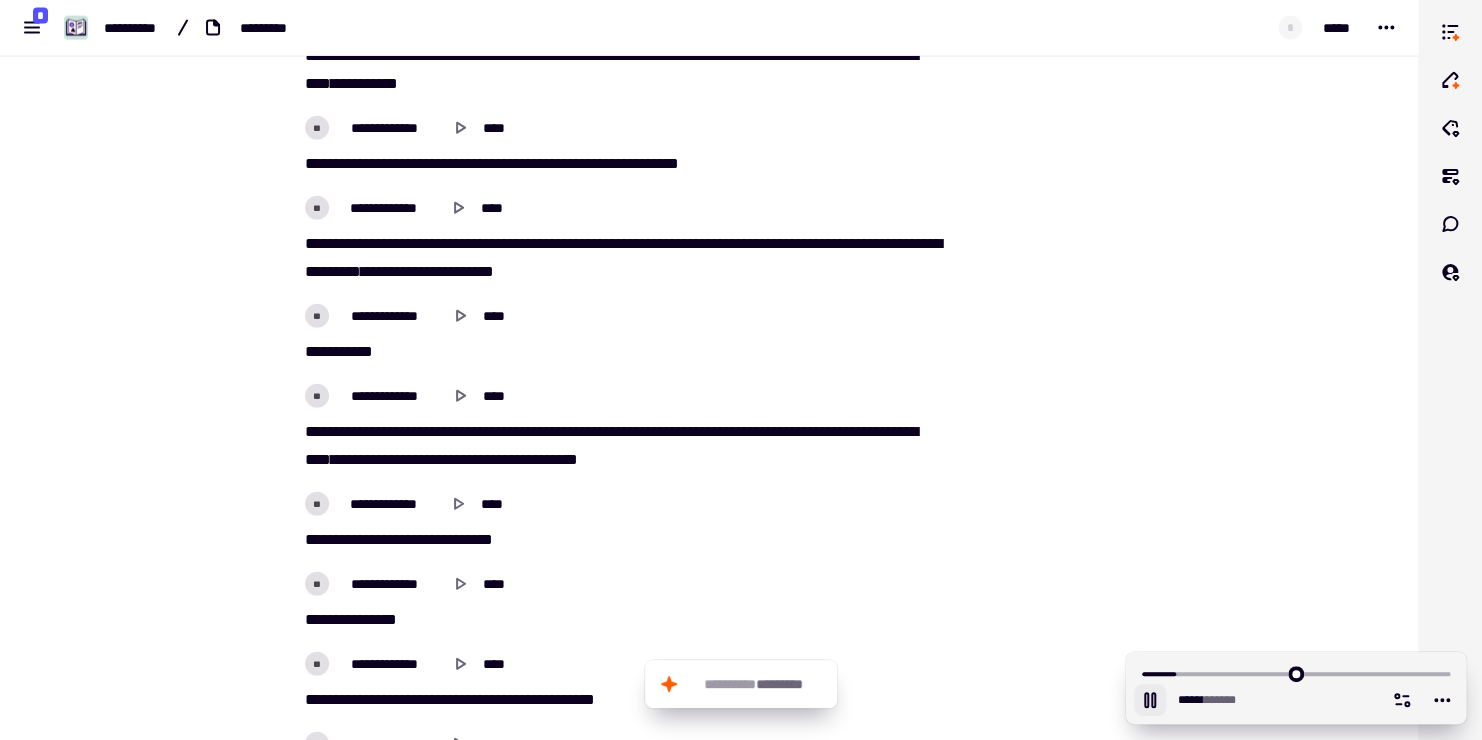 type on "*****" 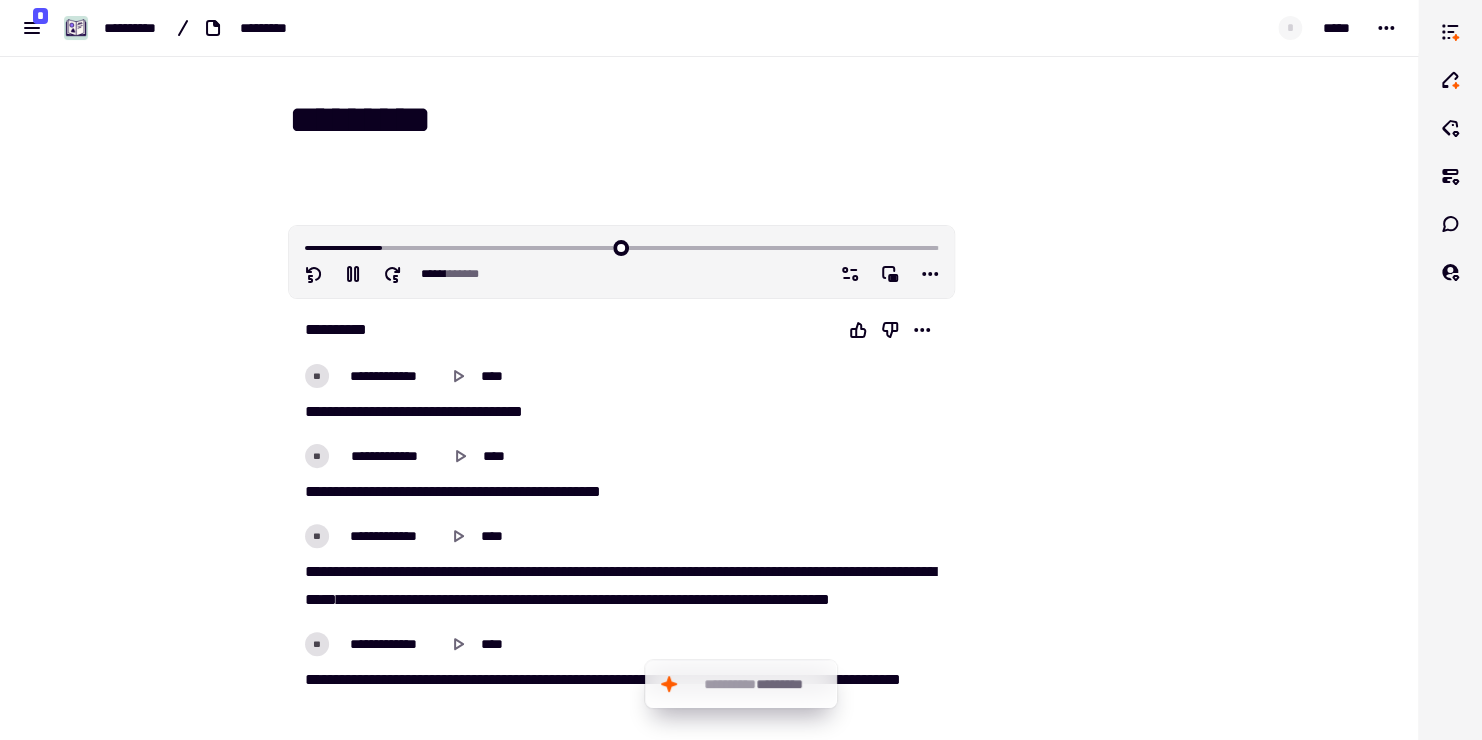 scroll, scrollTop: 40, scrollLeft: 0, axis: vertical 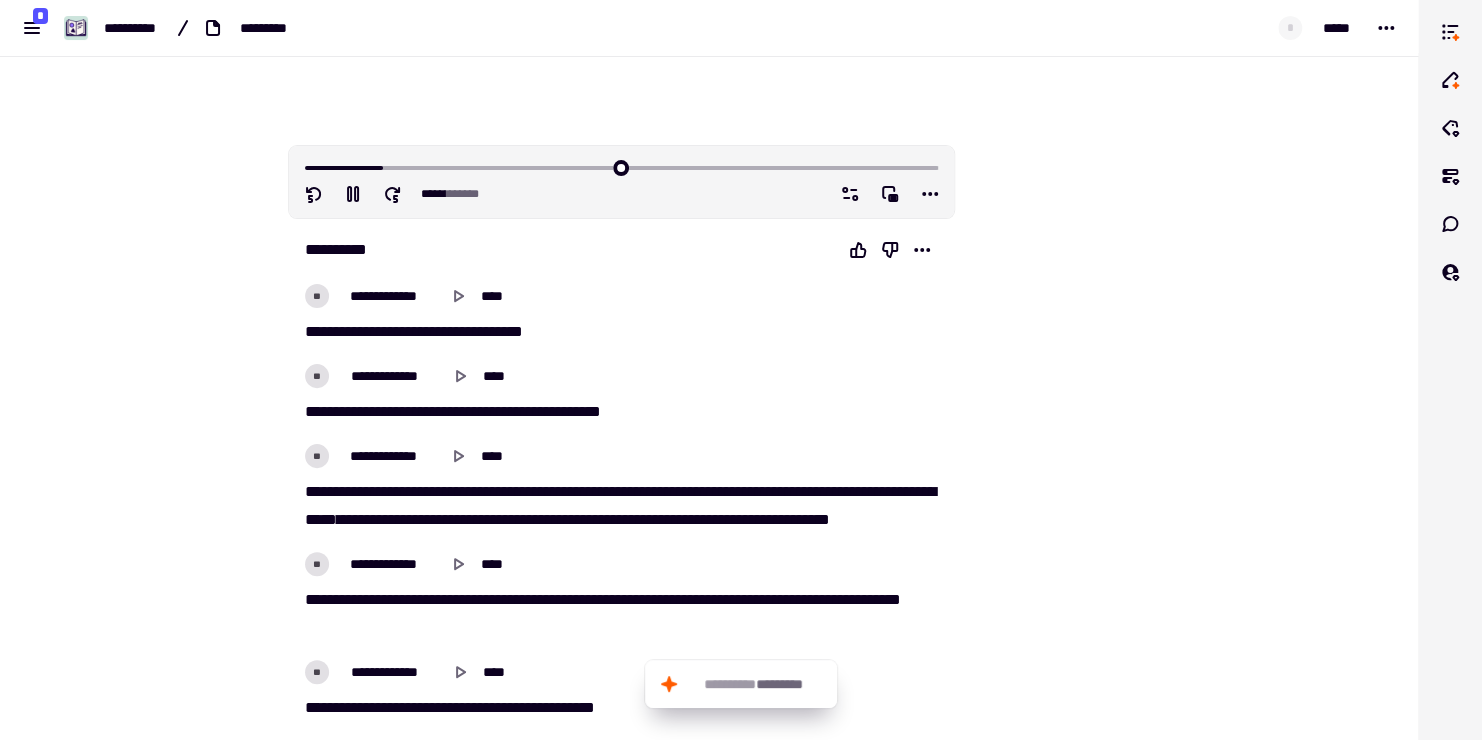 type on "******" 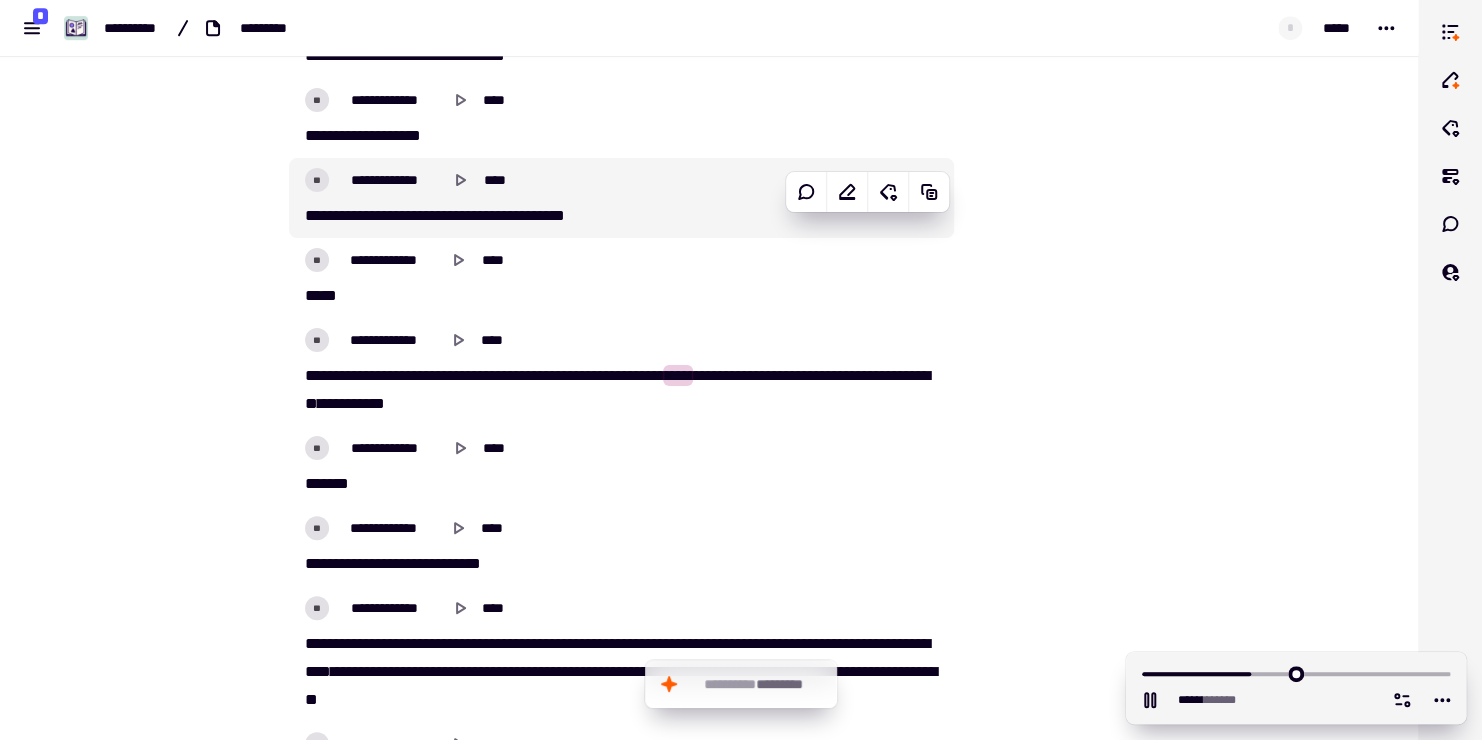 scroll, scrollTop: 4280, scrollLeft: 0, axis: vertical 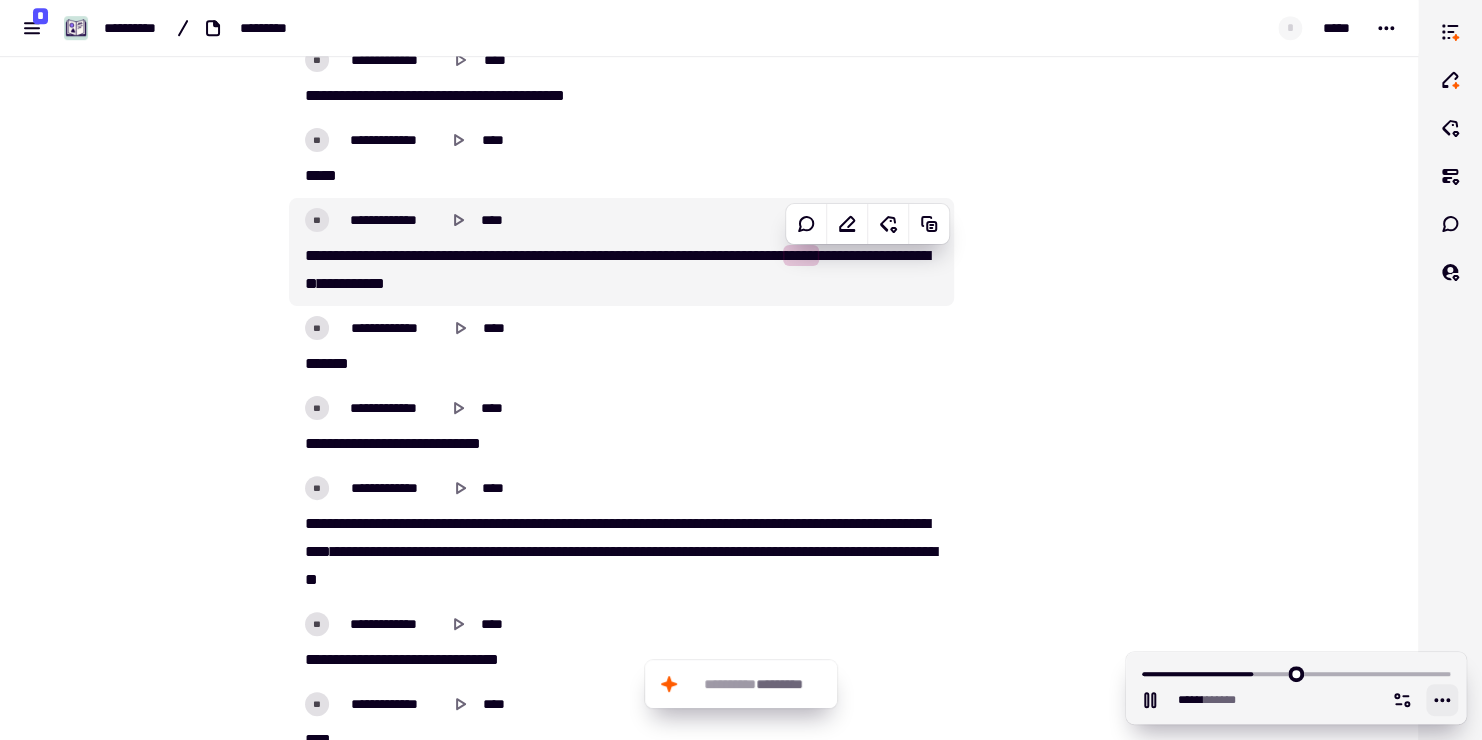 click 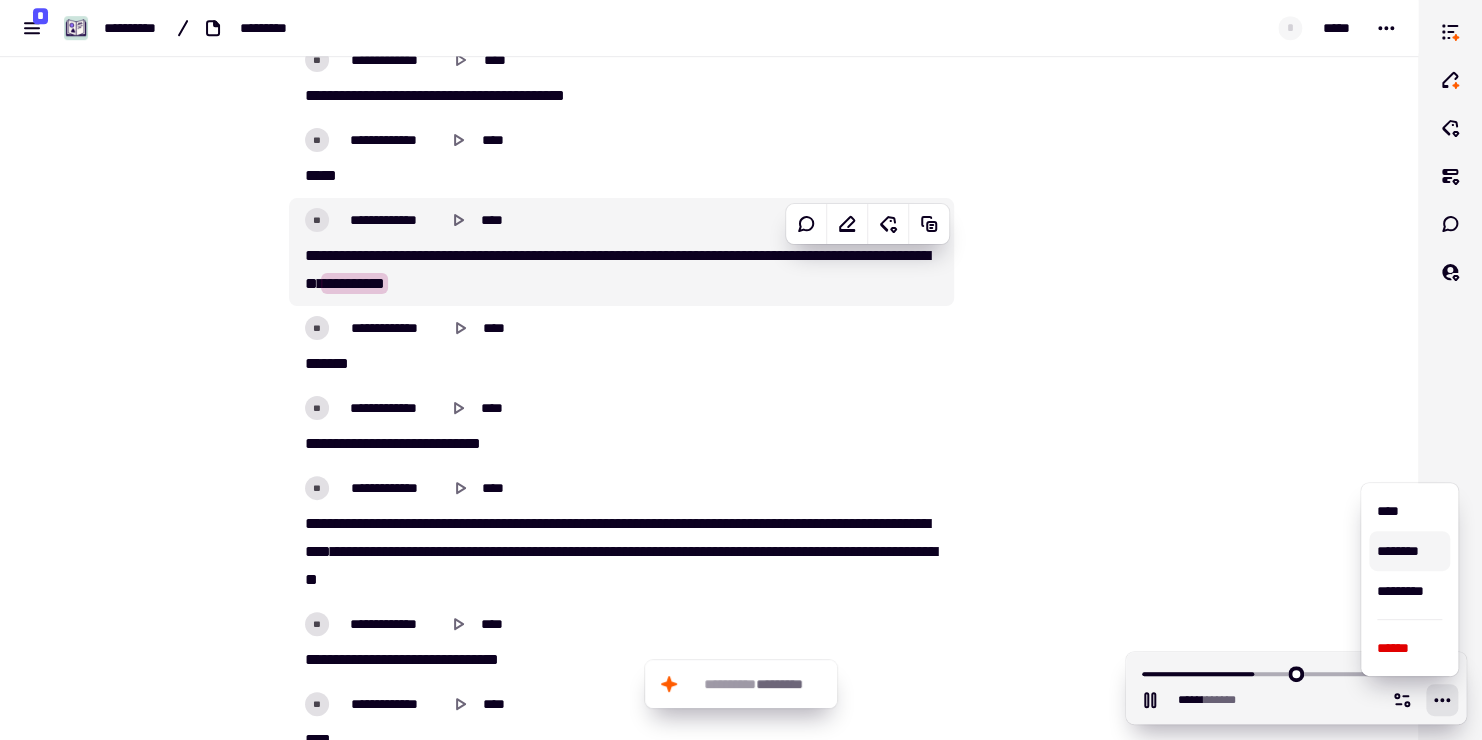 click on "********" at bounding box center (1409, 551) 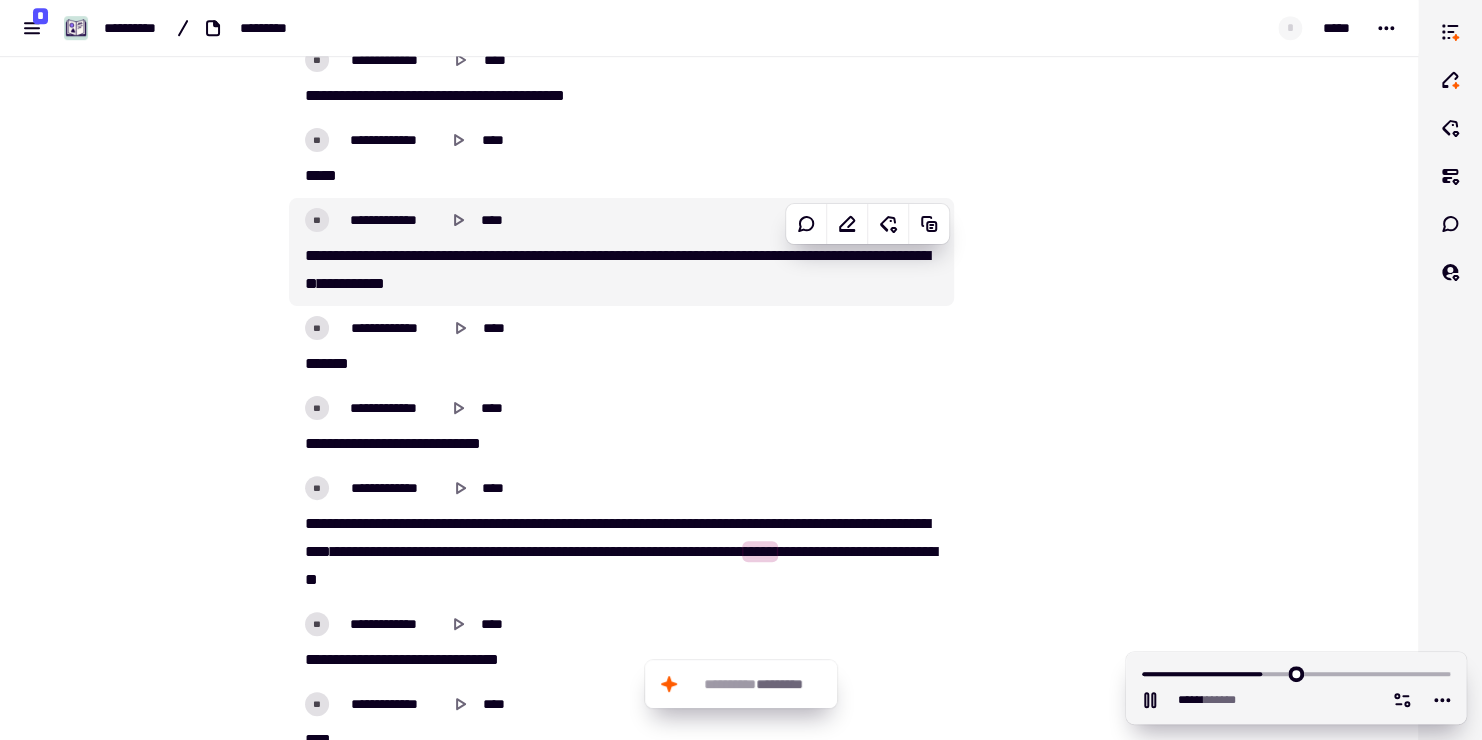 click on "[ADDRESS]" at bounding box center (709, 370) 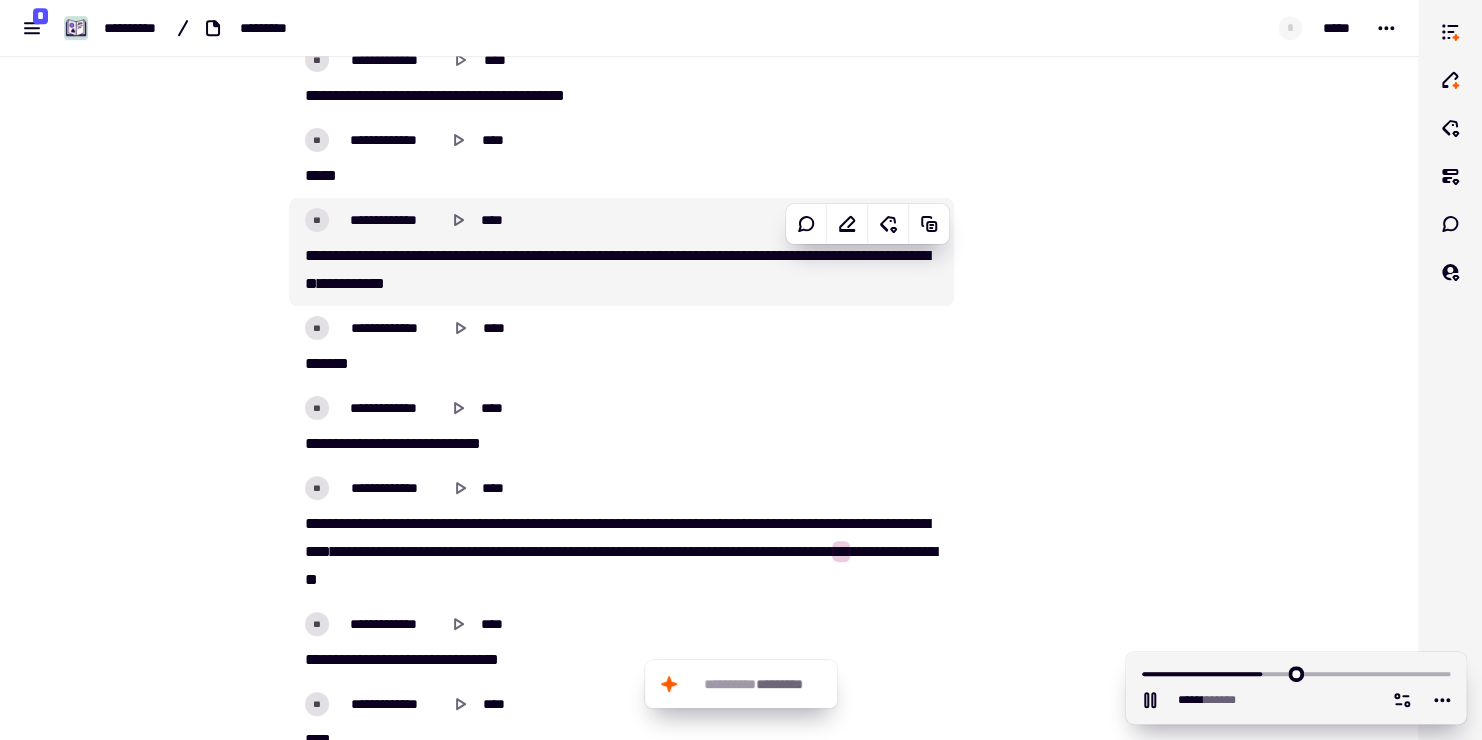 click on "[ADDRESS]" at bounding box center [709, 370] 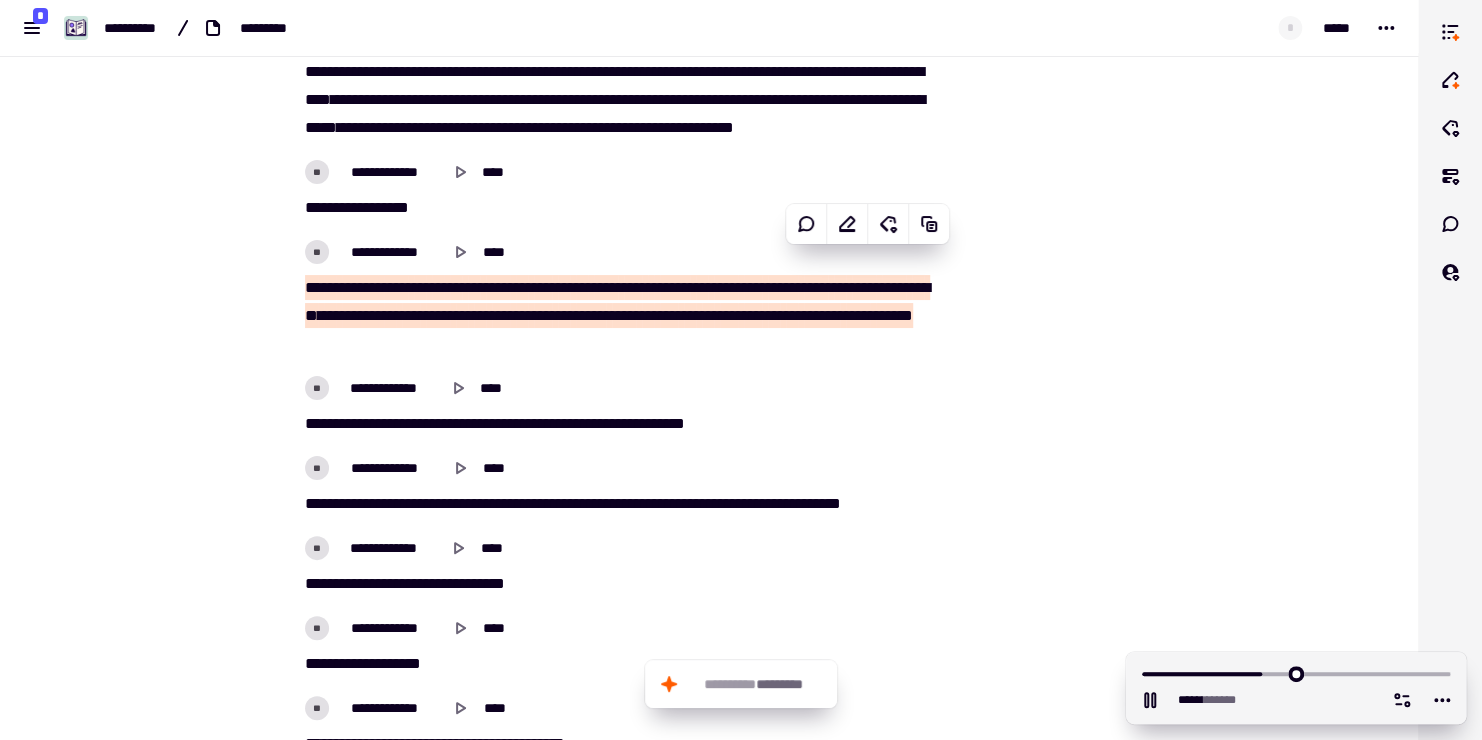 type on "******" 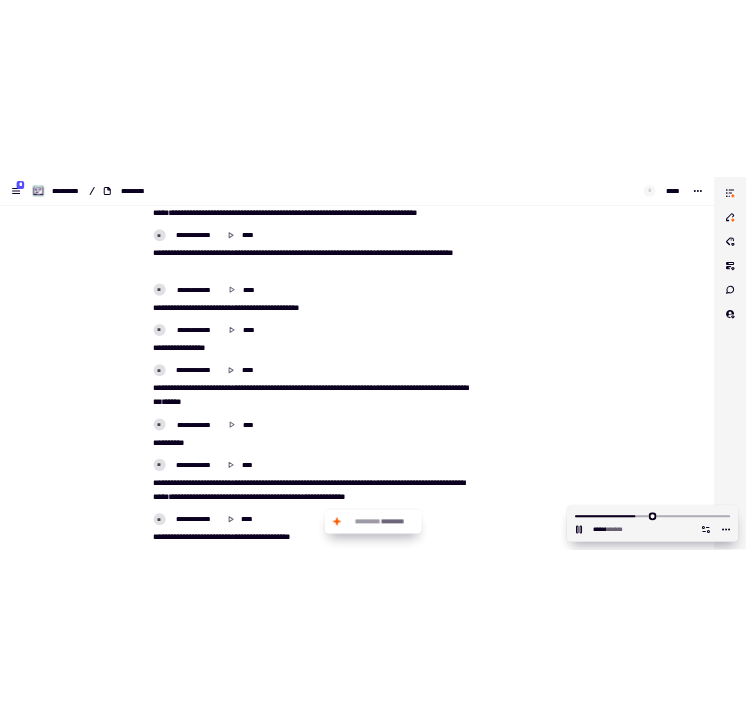scroll, scrollTop: 0, scrollLeft: 0, axis: both 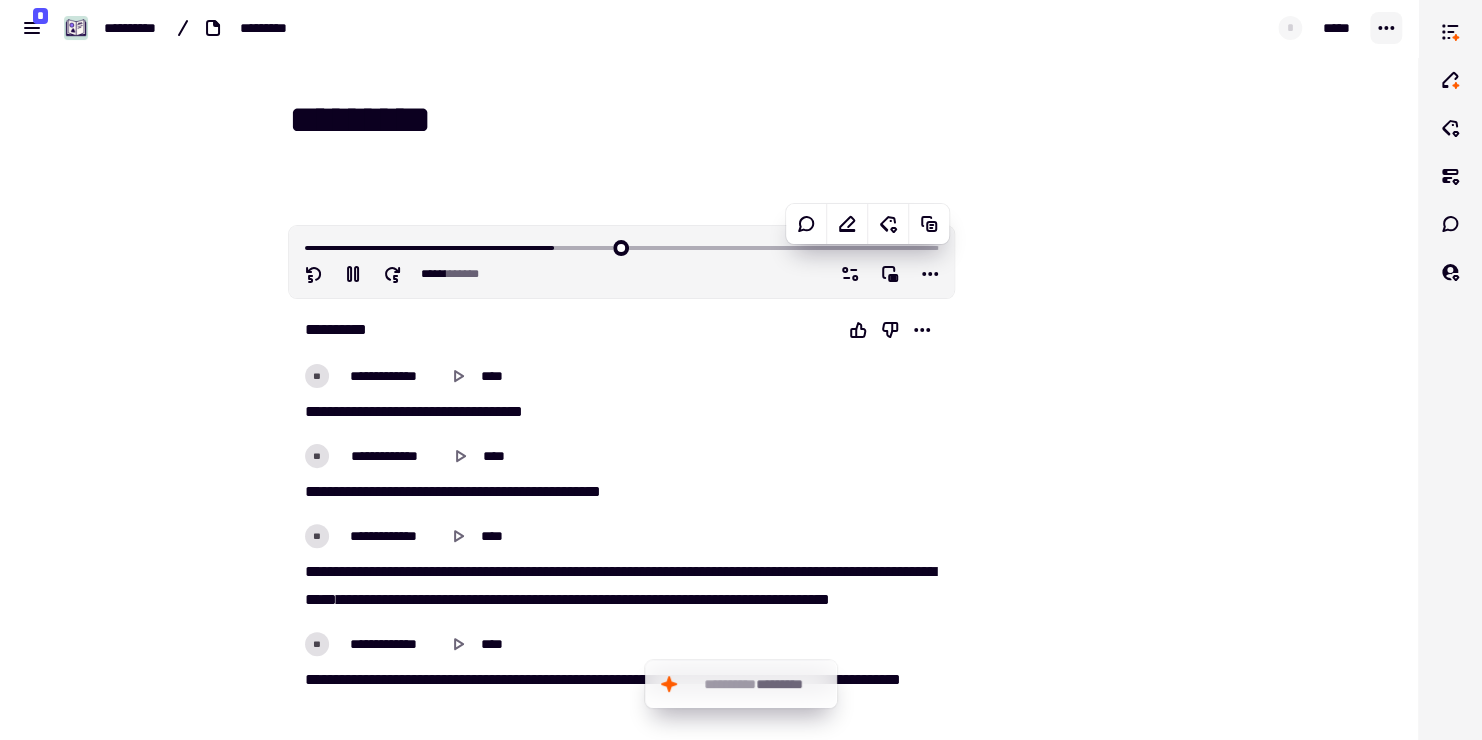 click 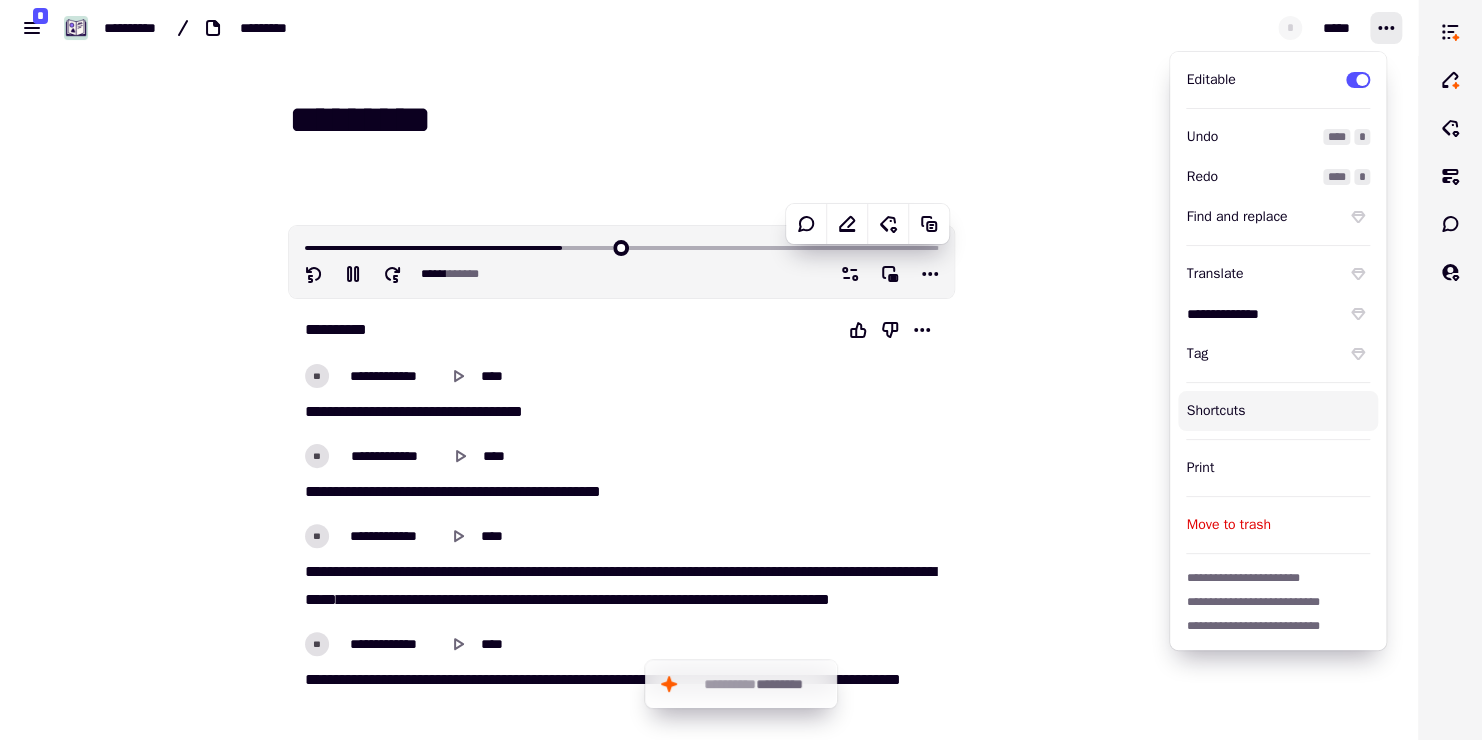click at bounding box center (1055, 5647) 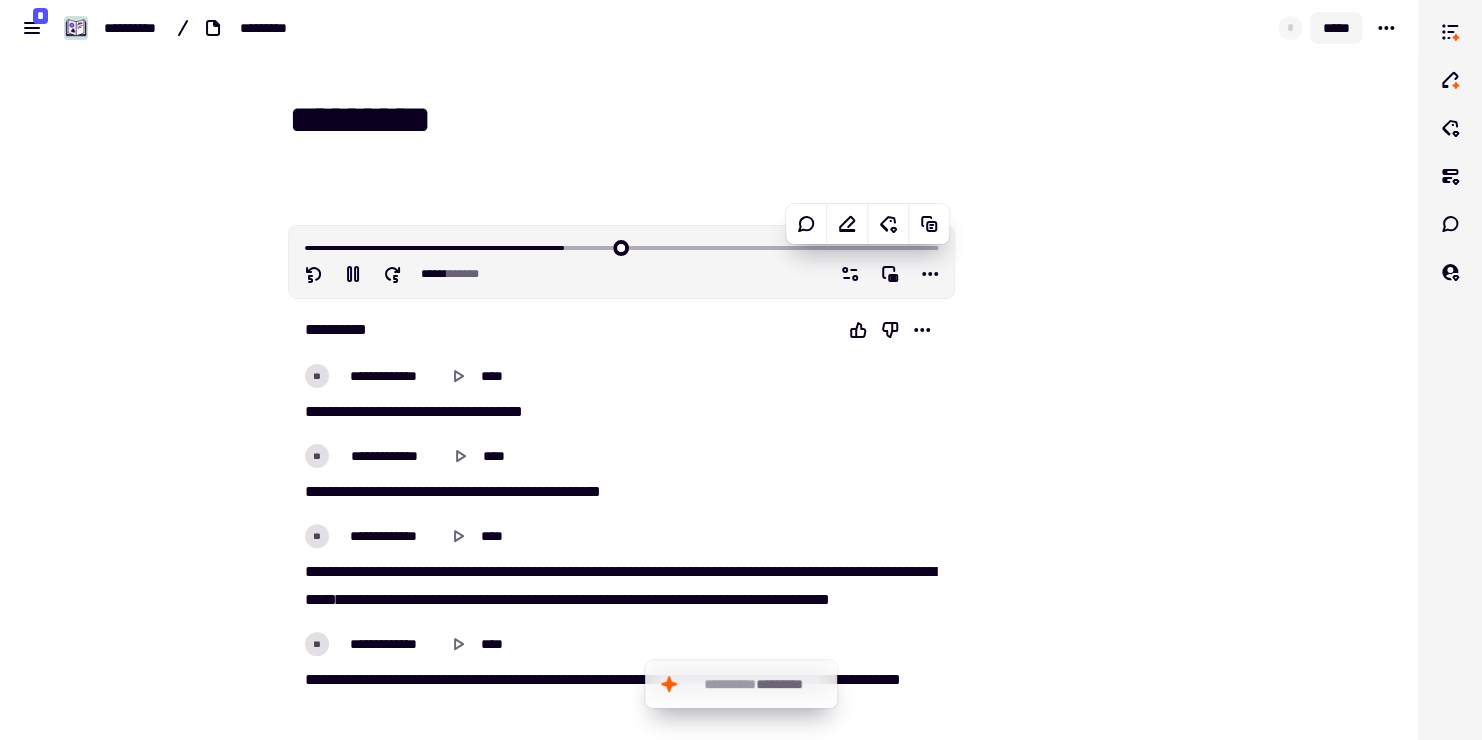 click on "*****" 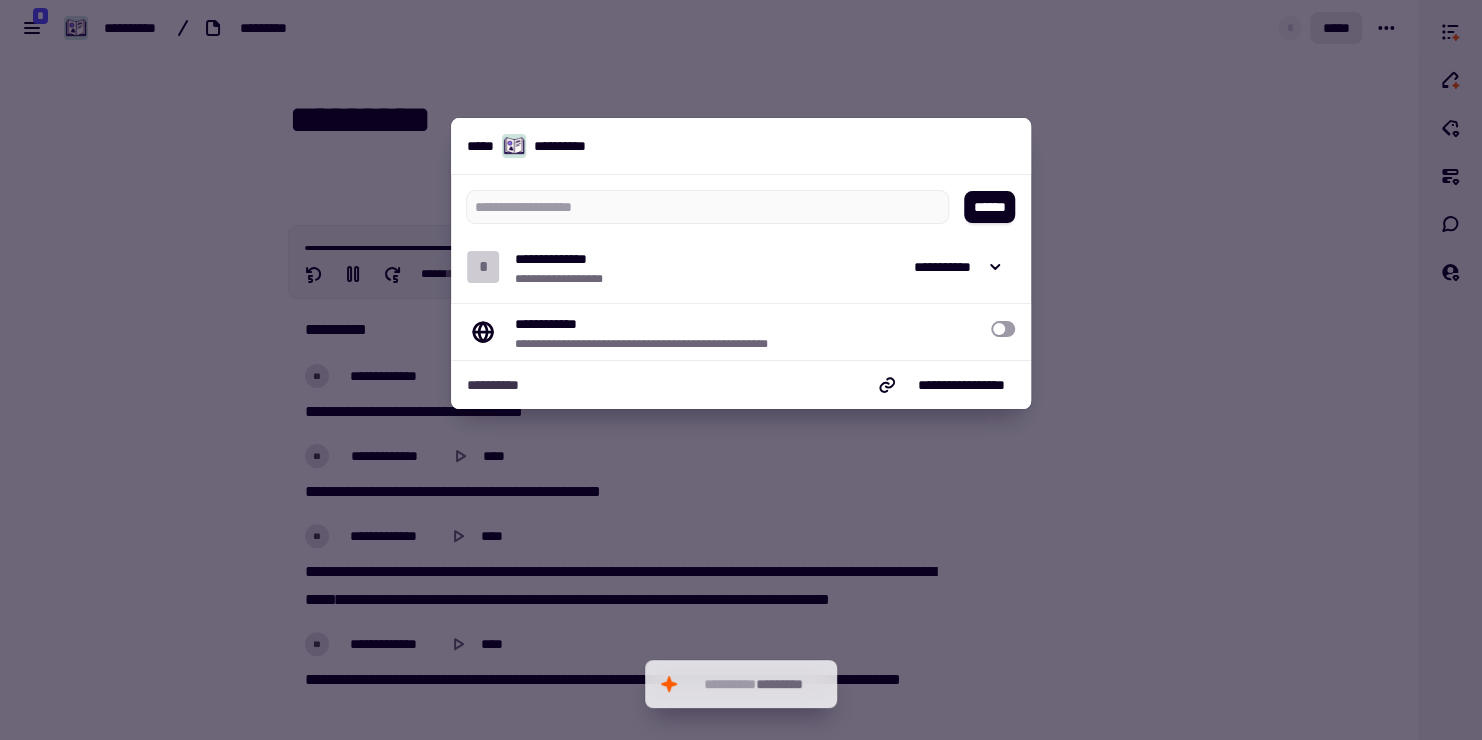 click at bounding box center [741, 370] 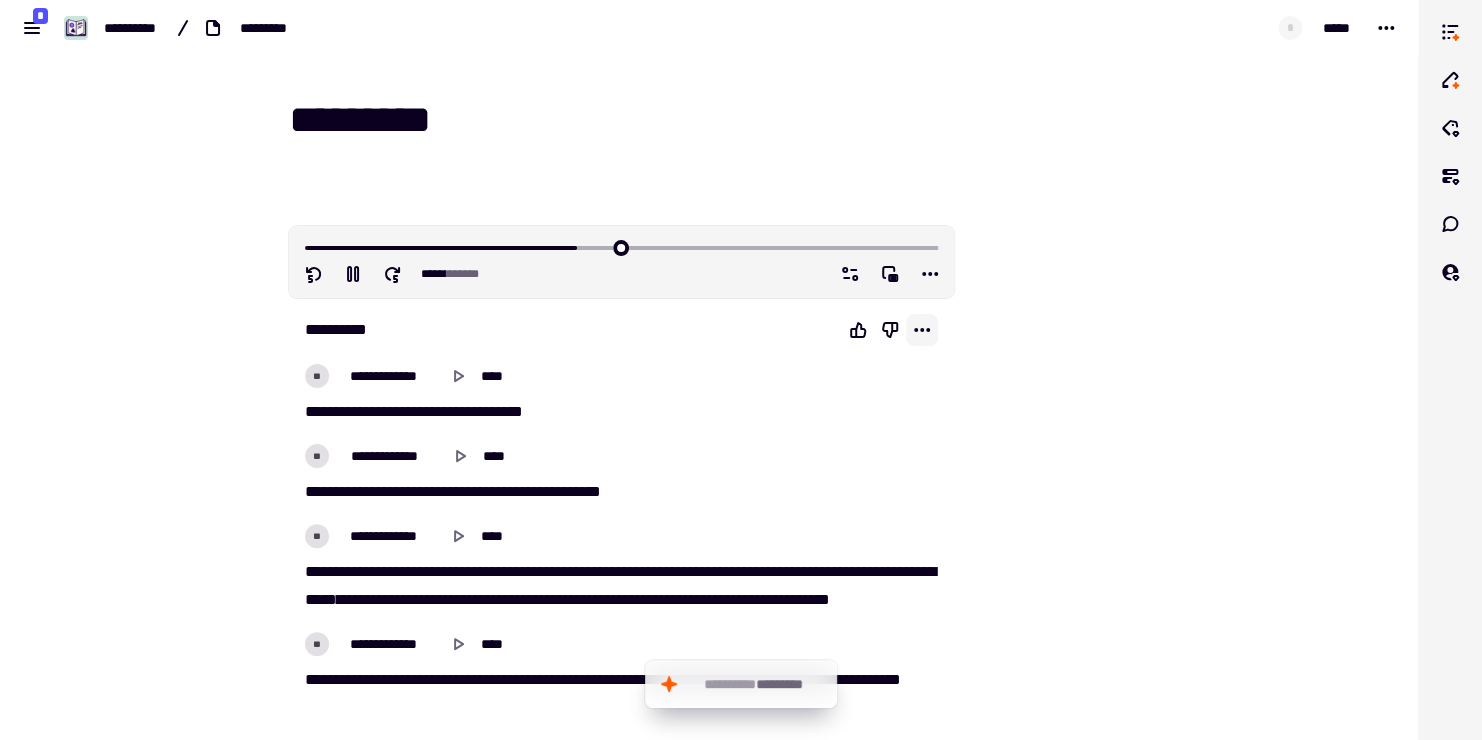 click 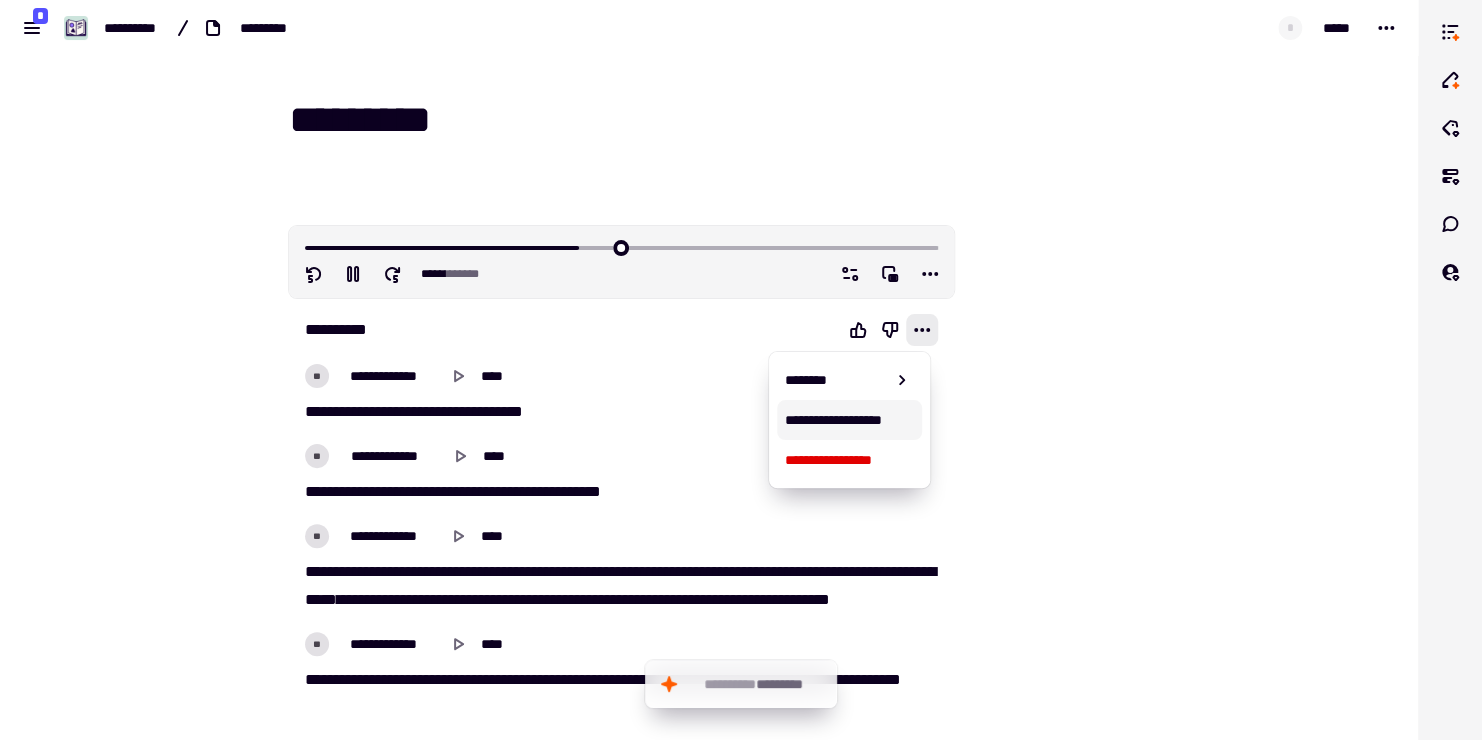 click on "**********" at bounding box center [849, 420] 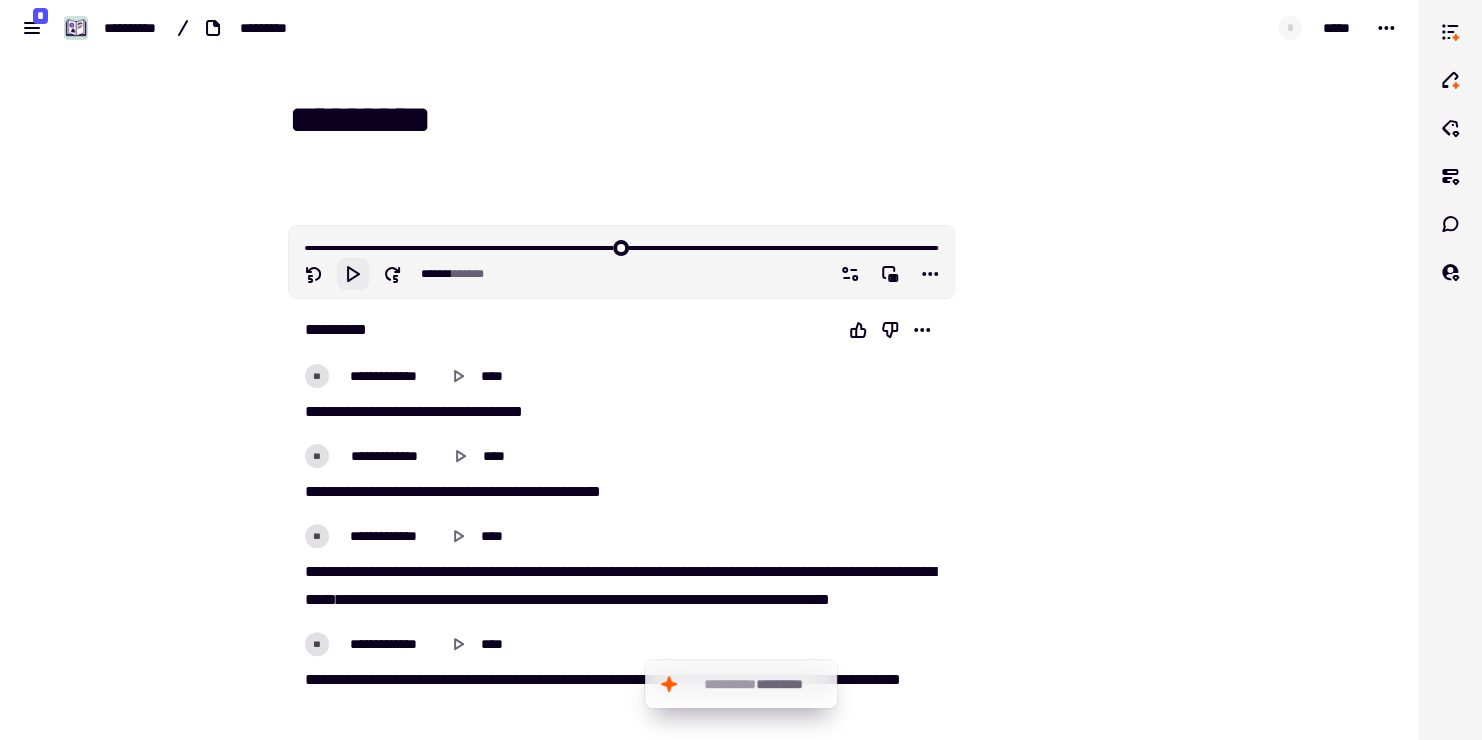 click 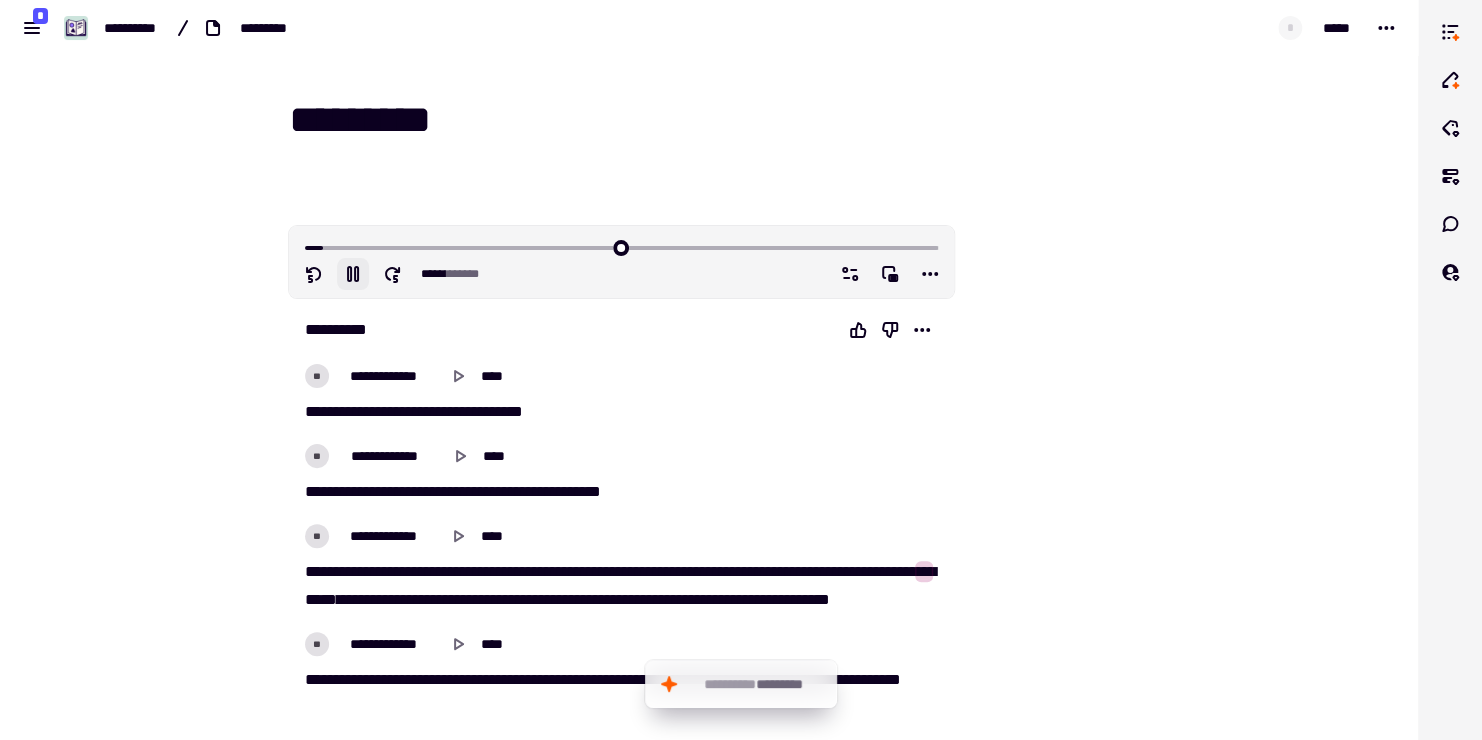 click 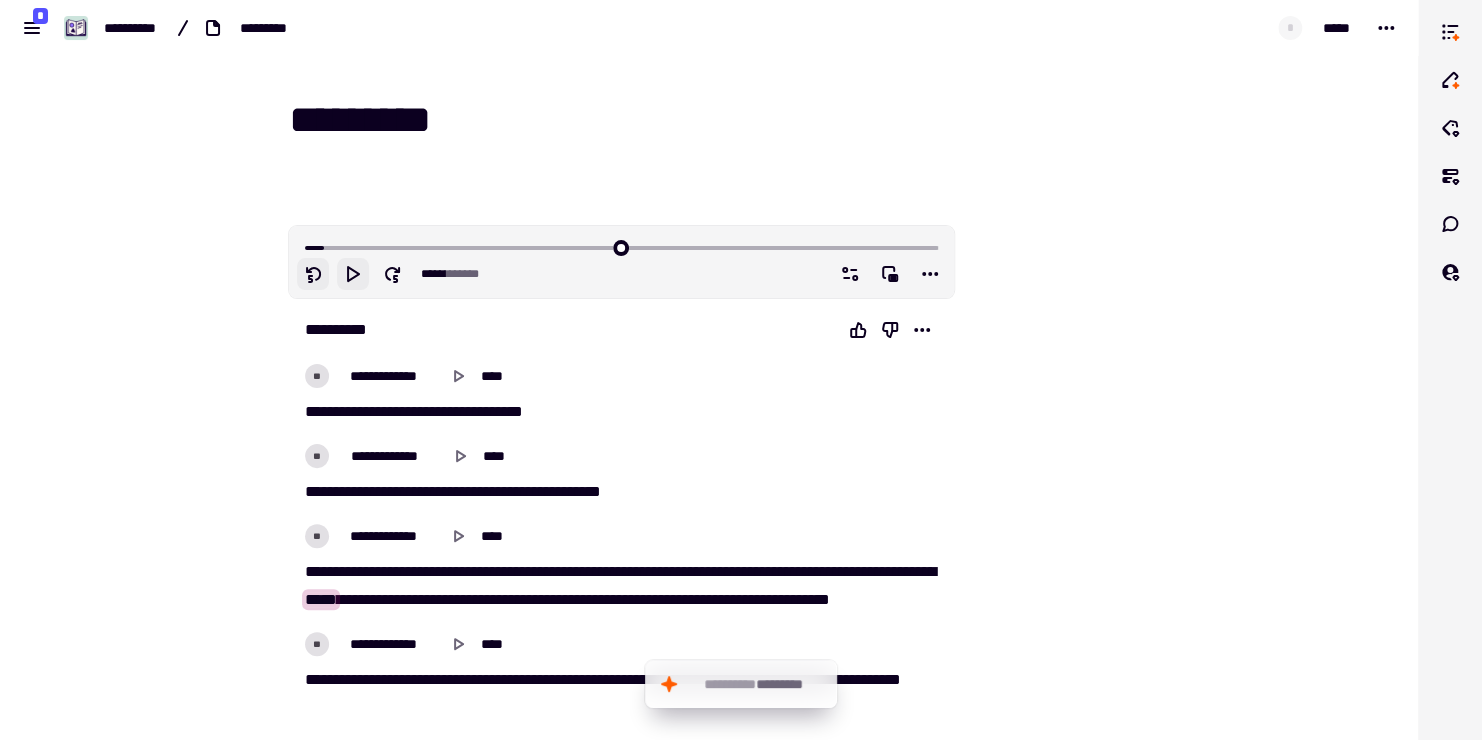 click 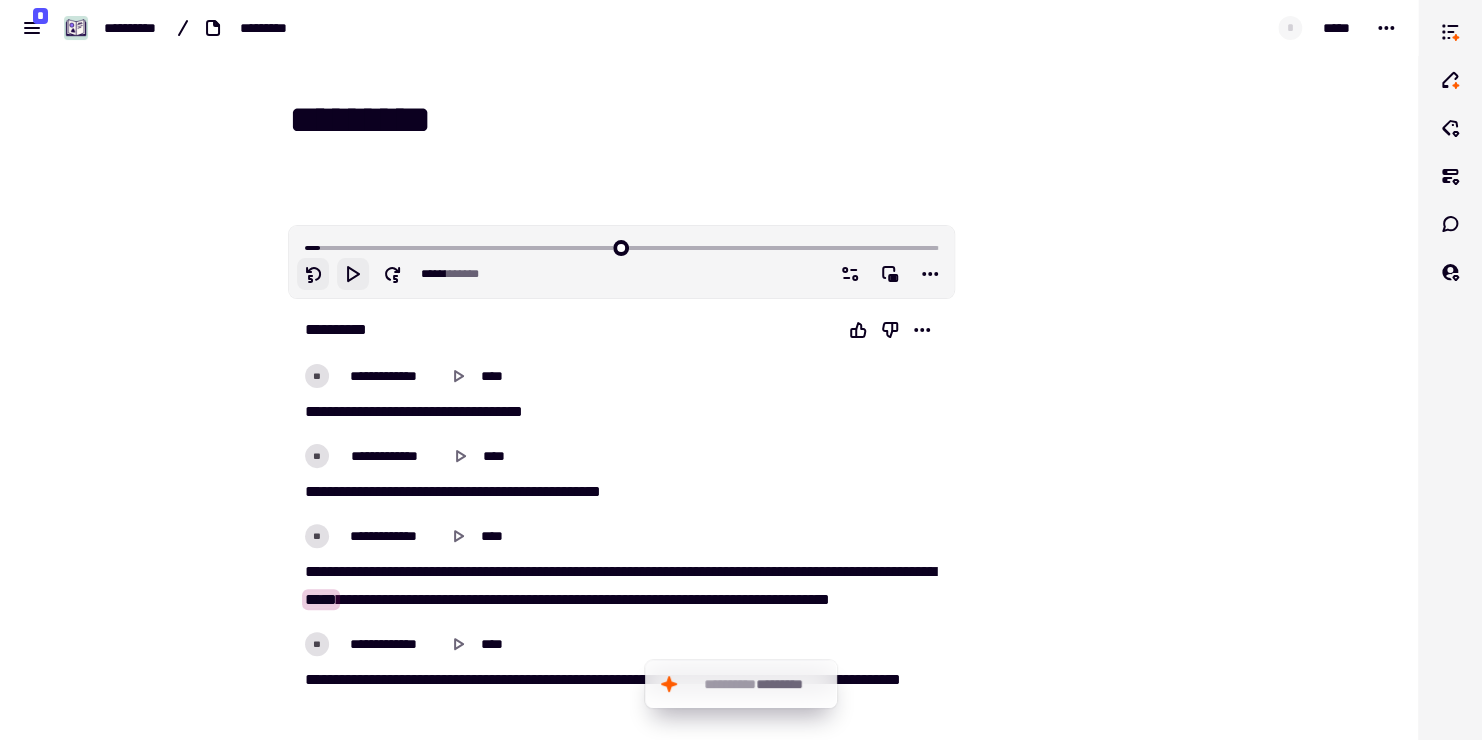 click 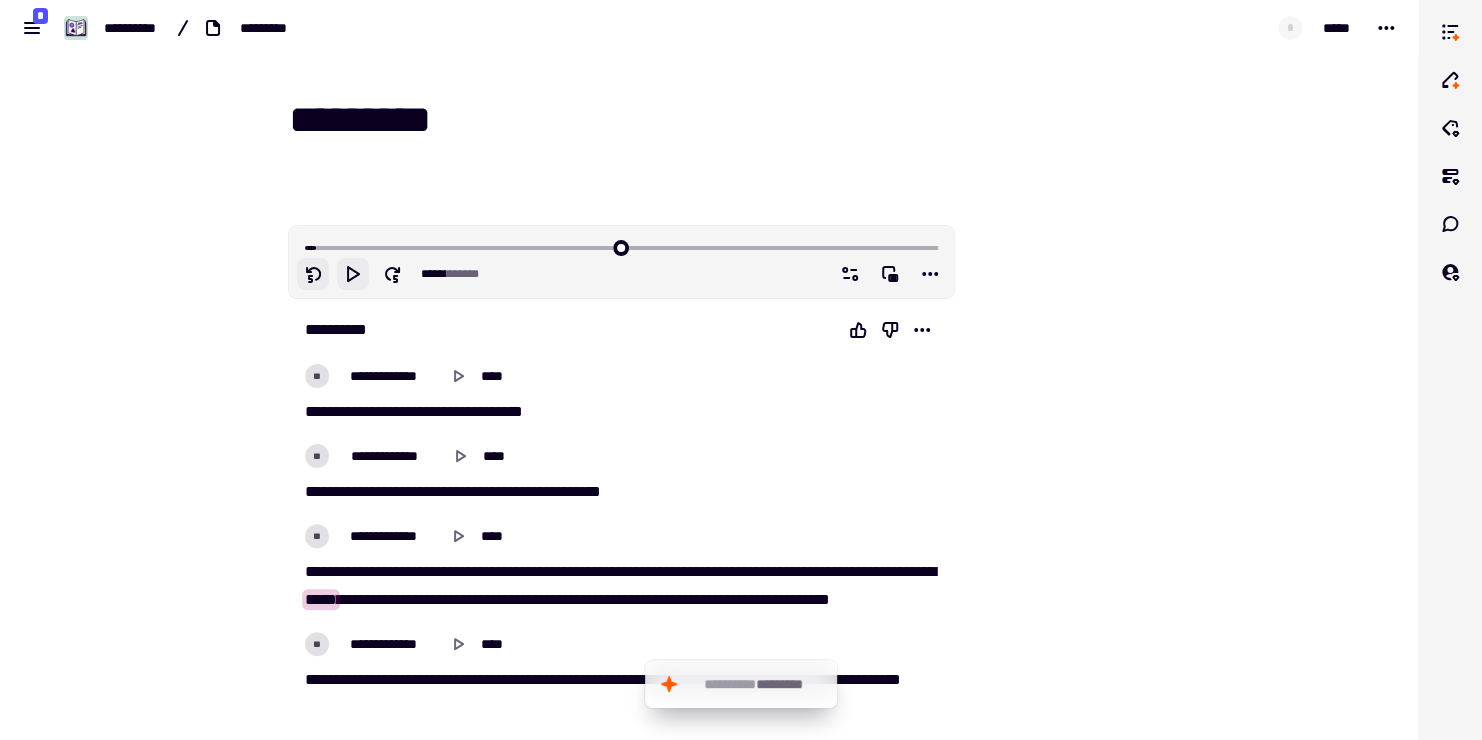 click 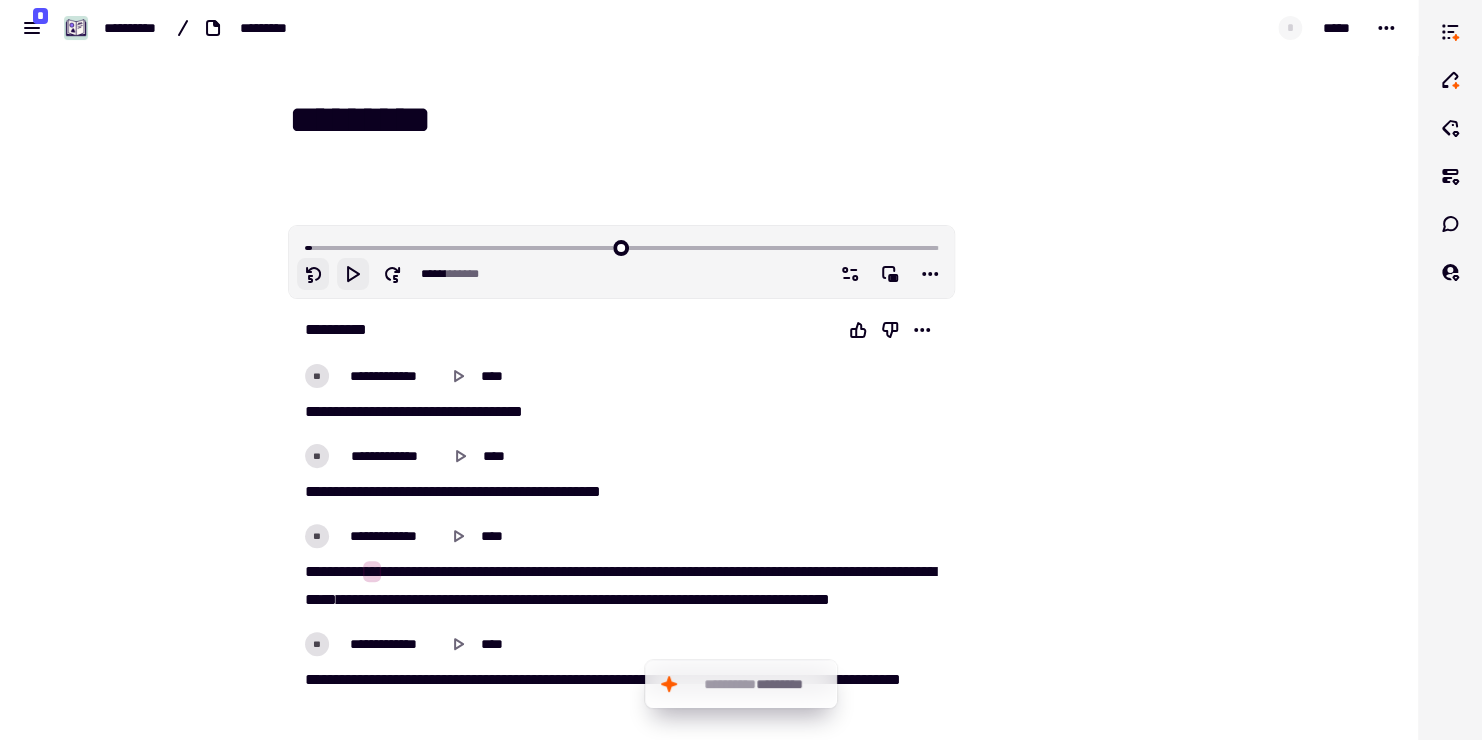 click 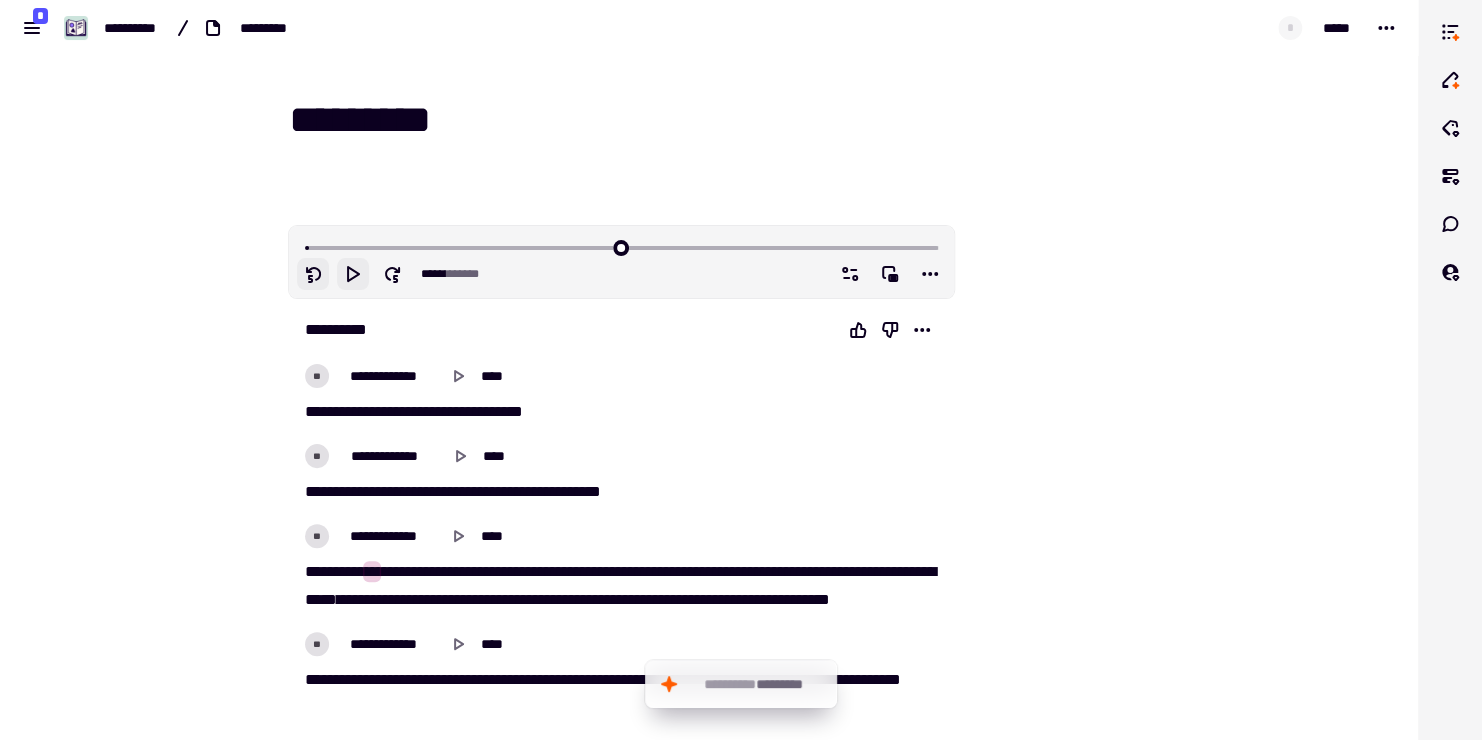 click 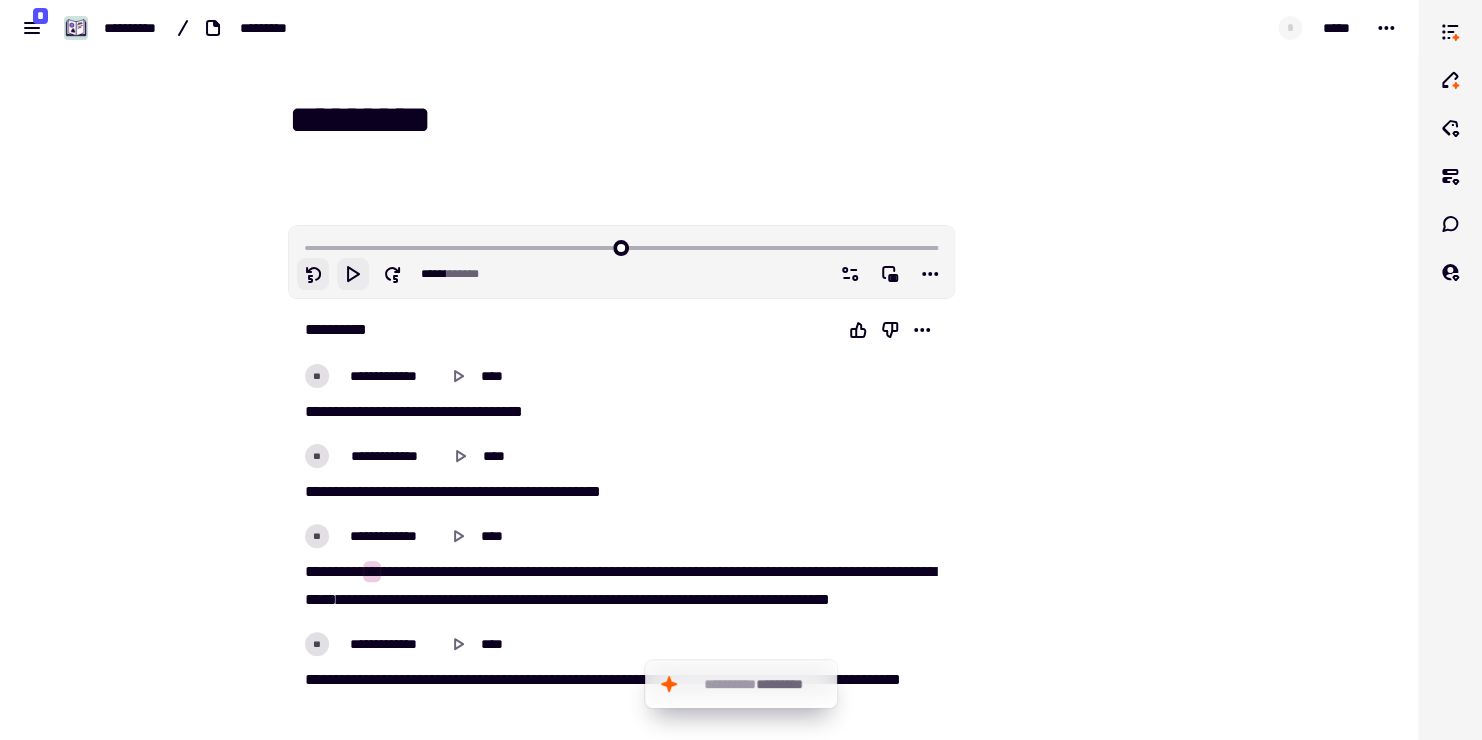 click 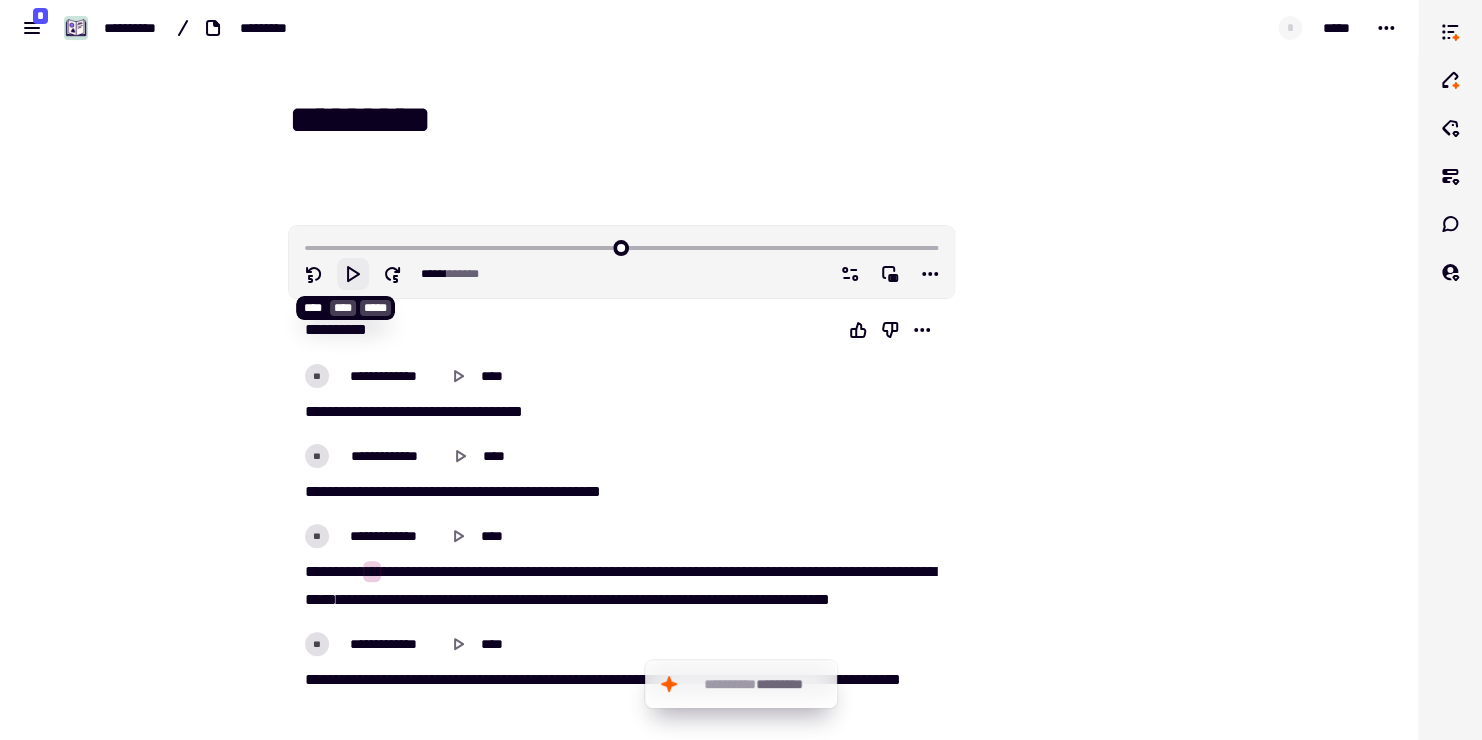 click 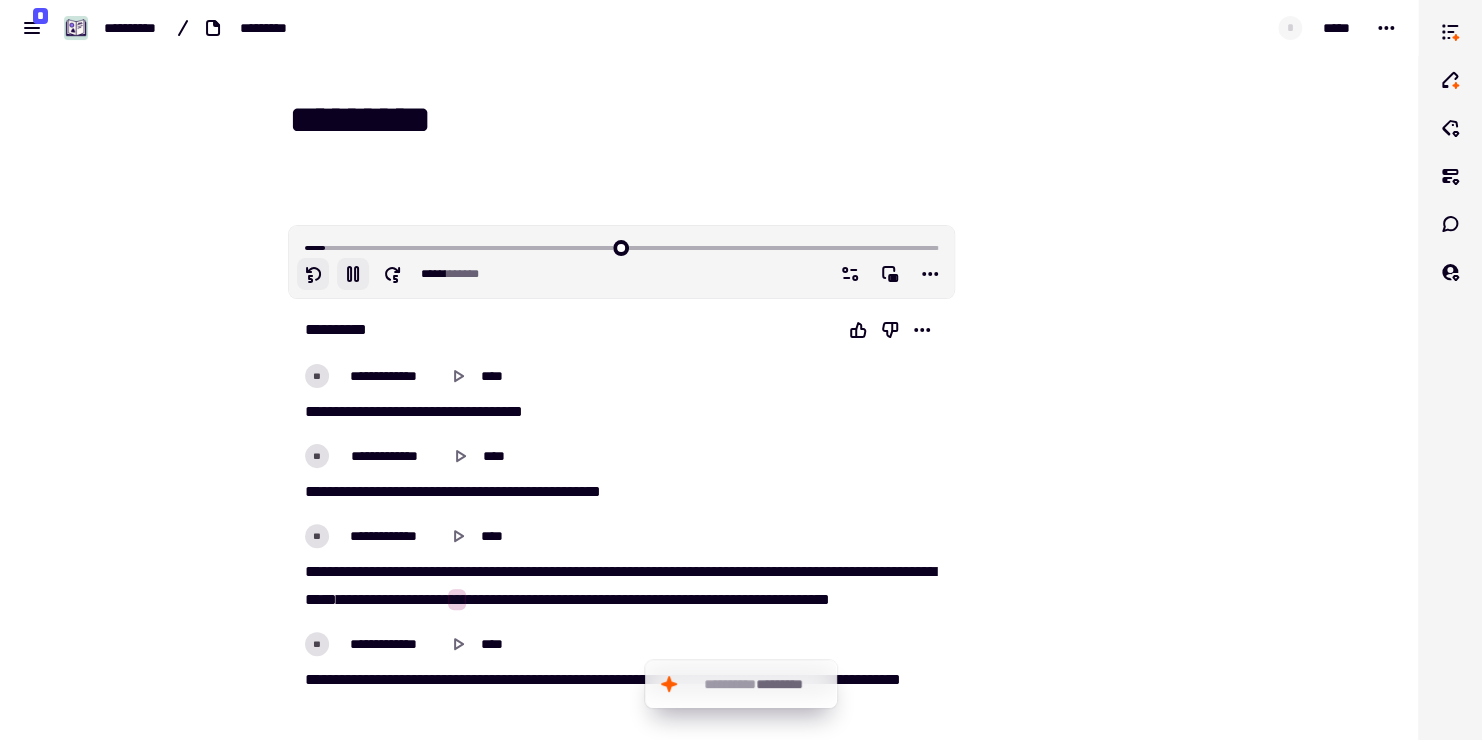 click 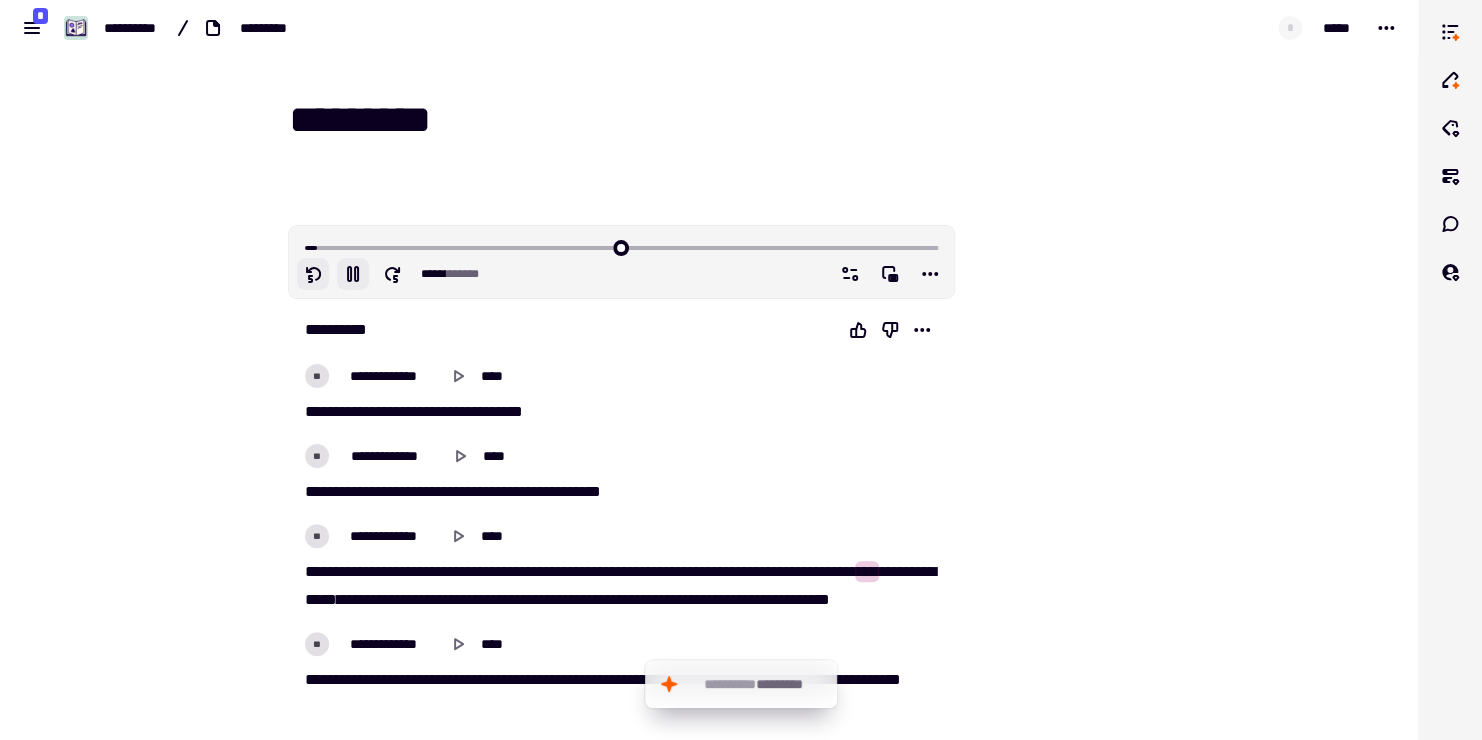 click 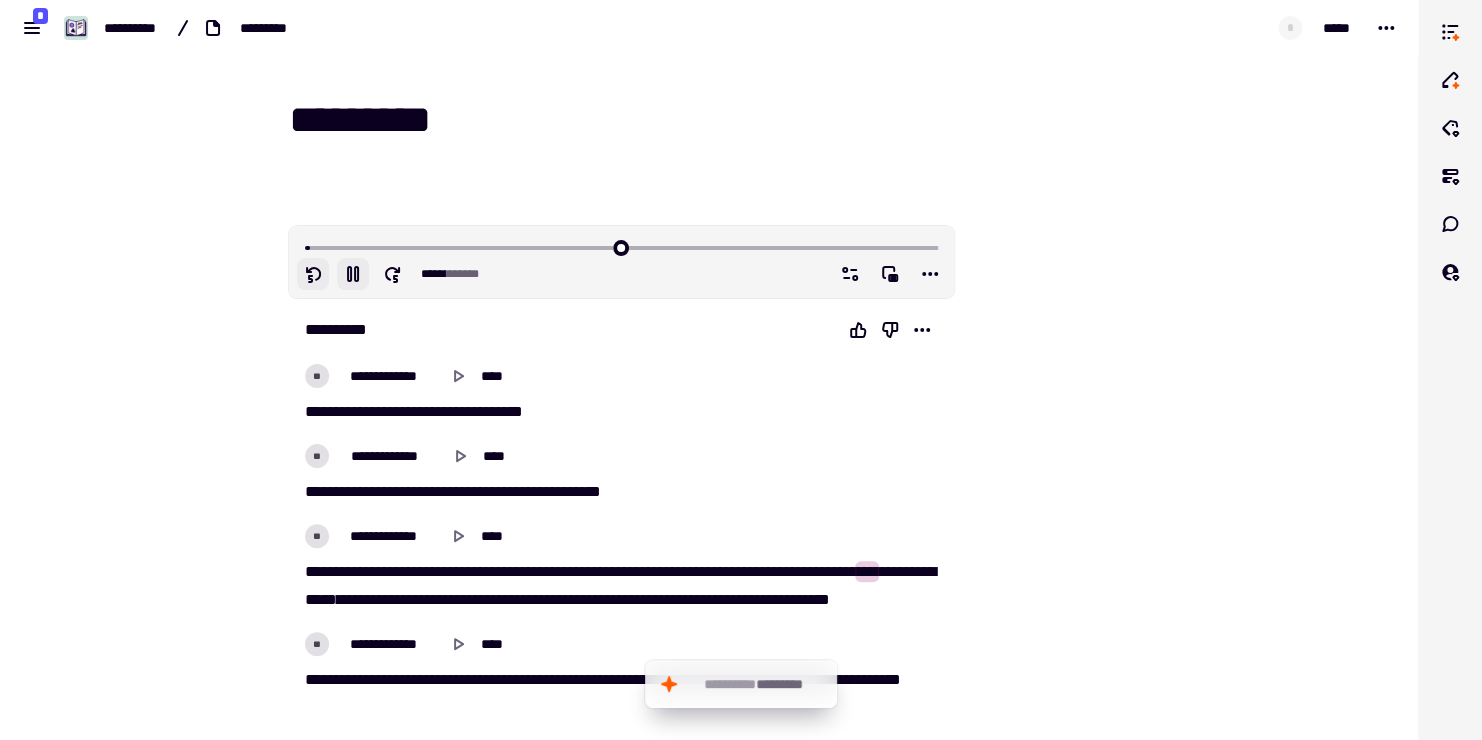 click 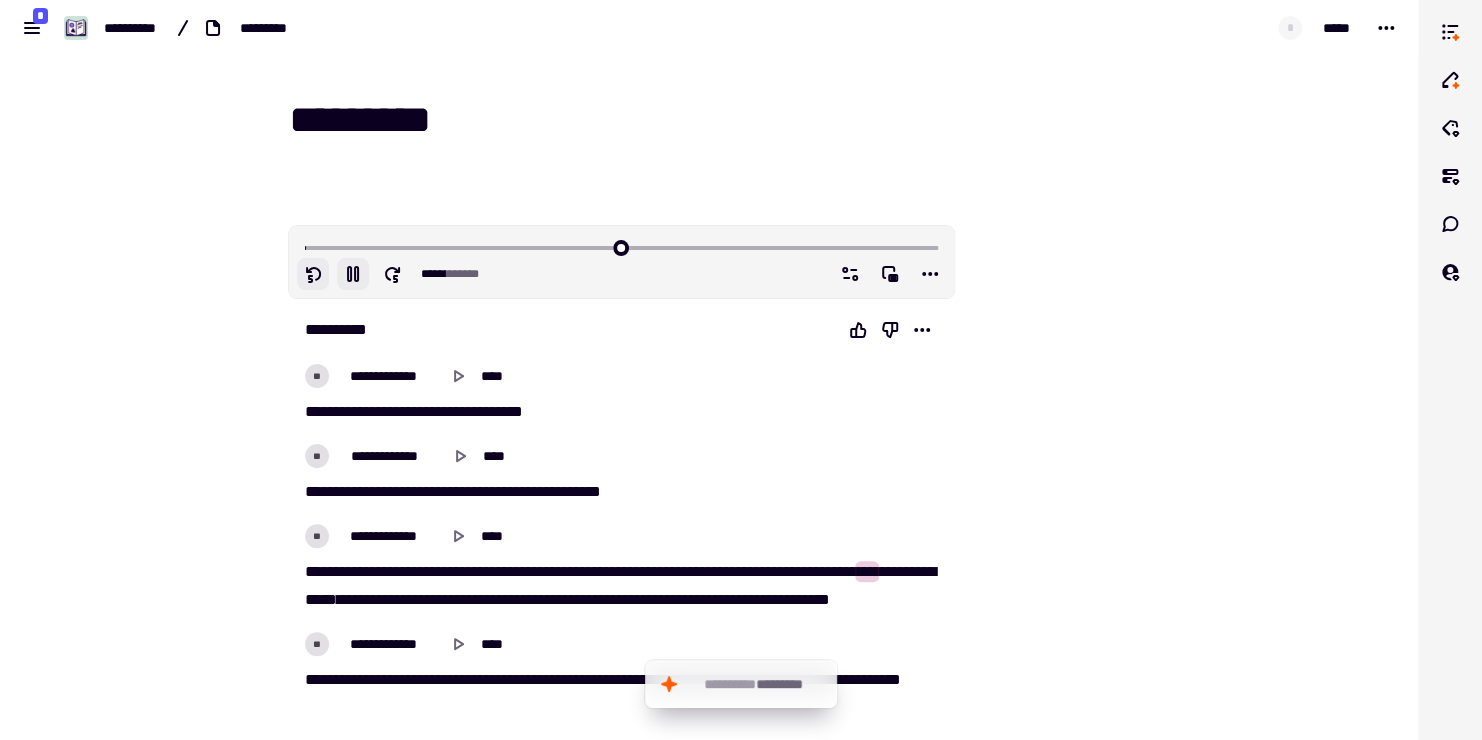 click 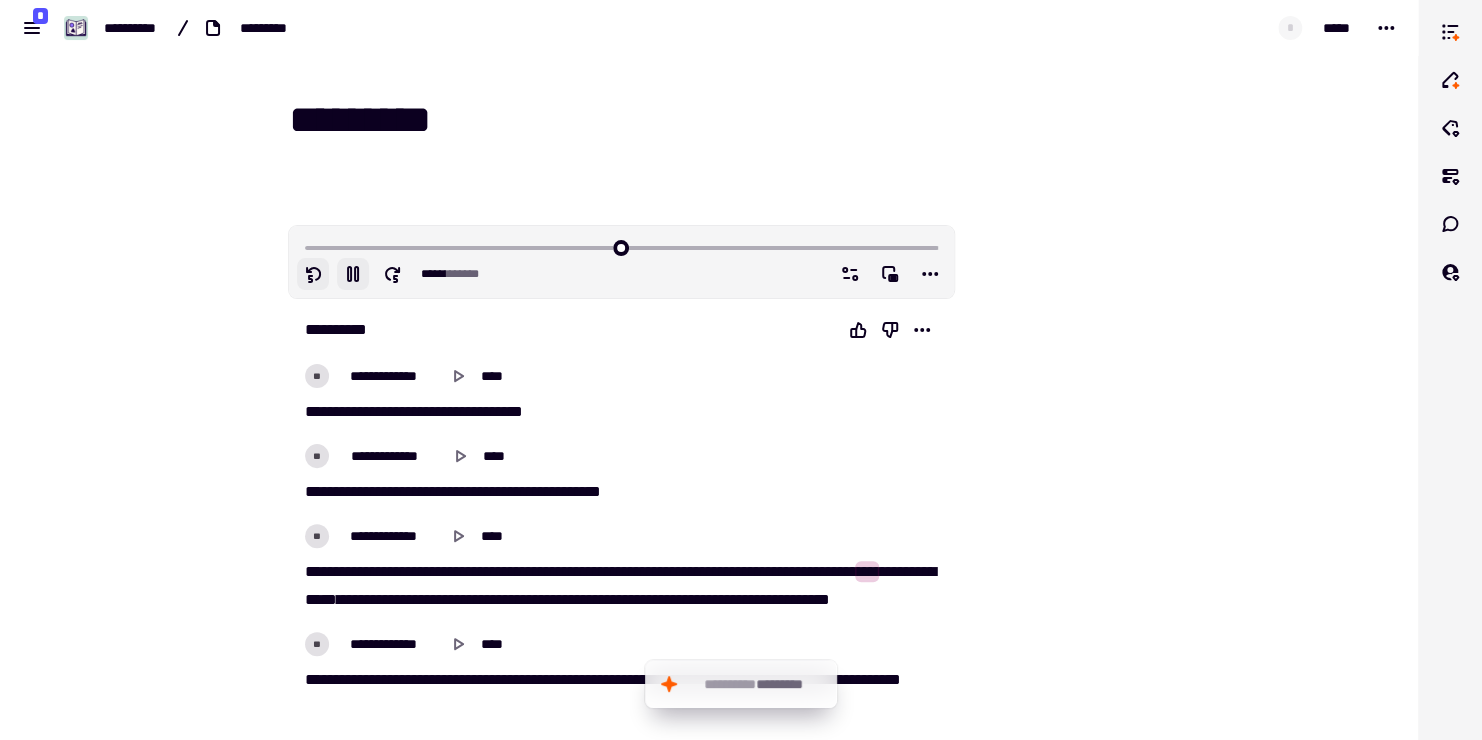 click 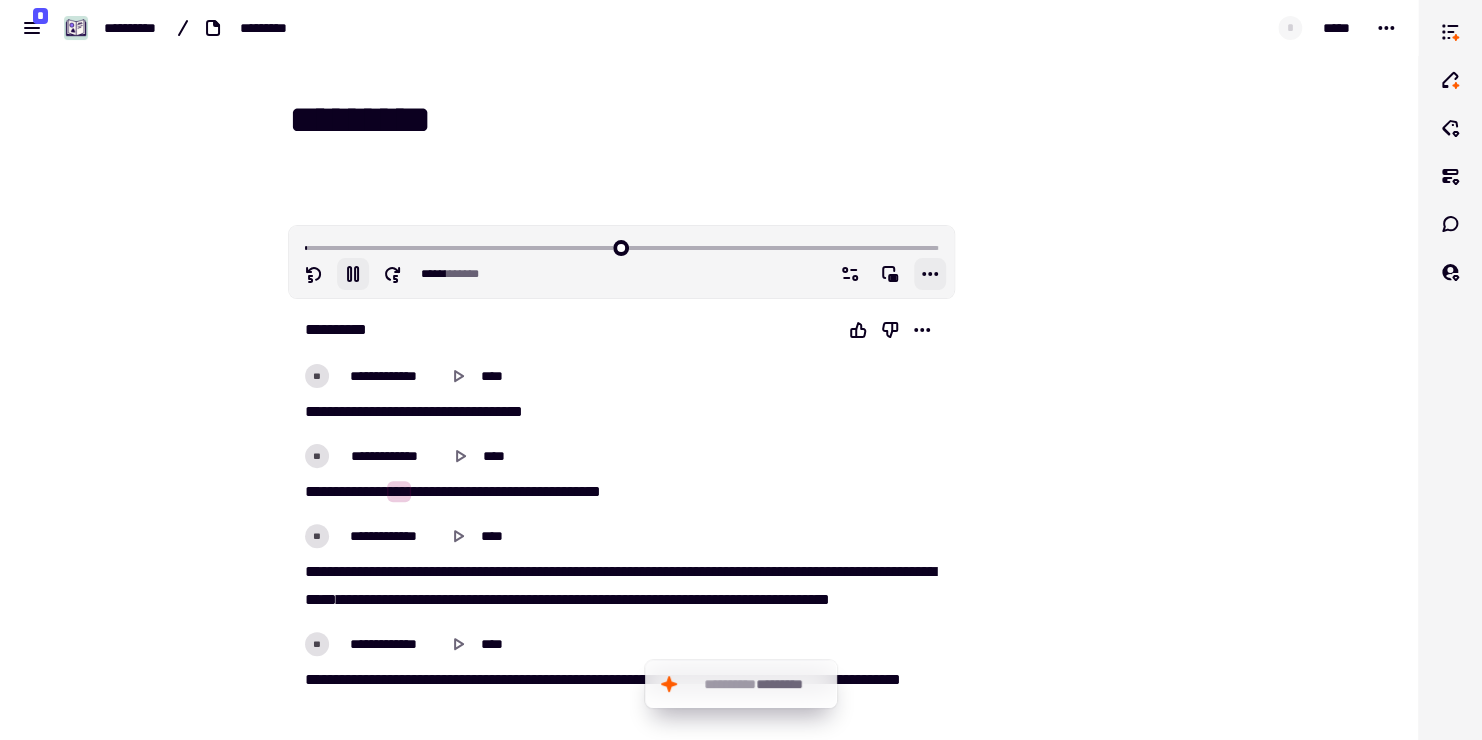 click 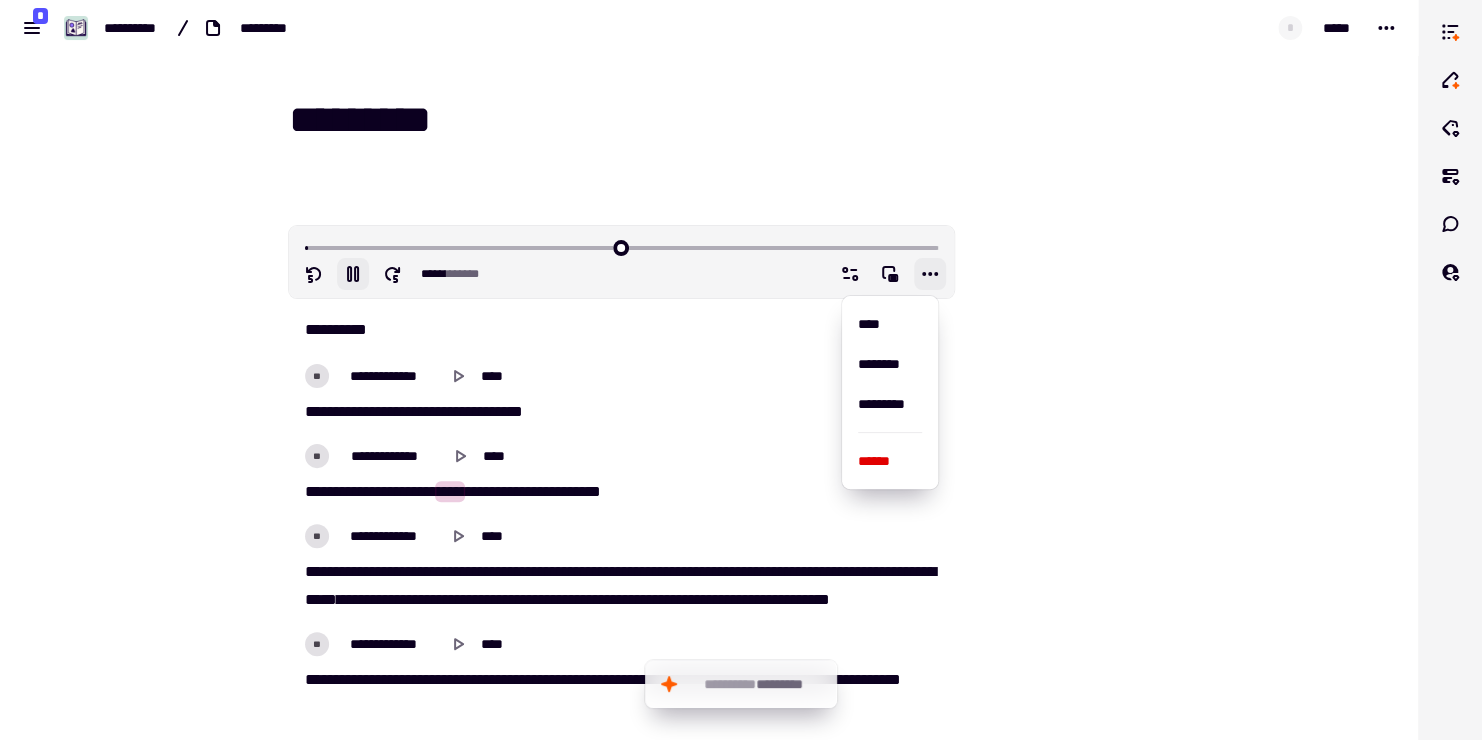 click 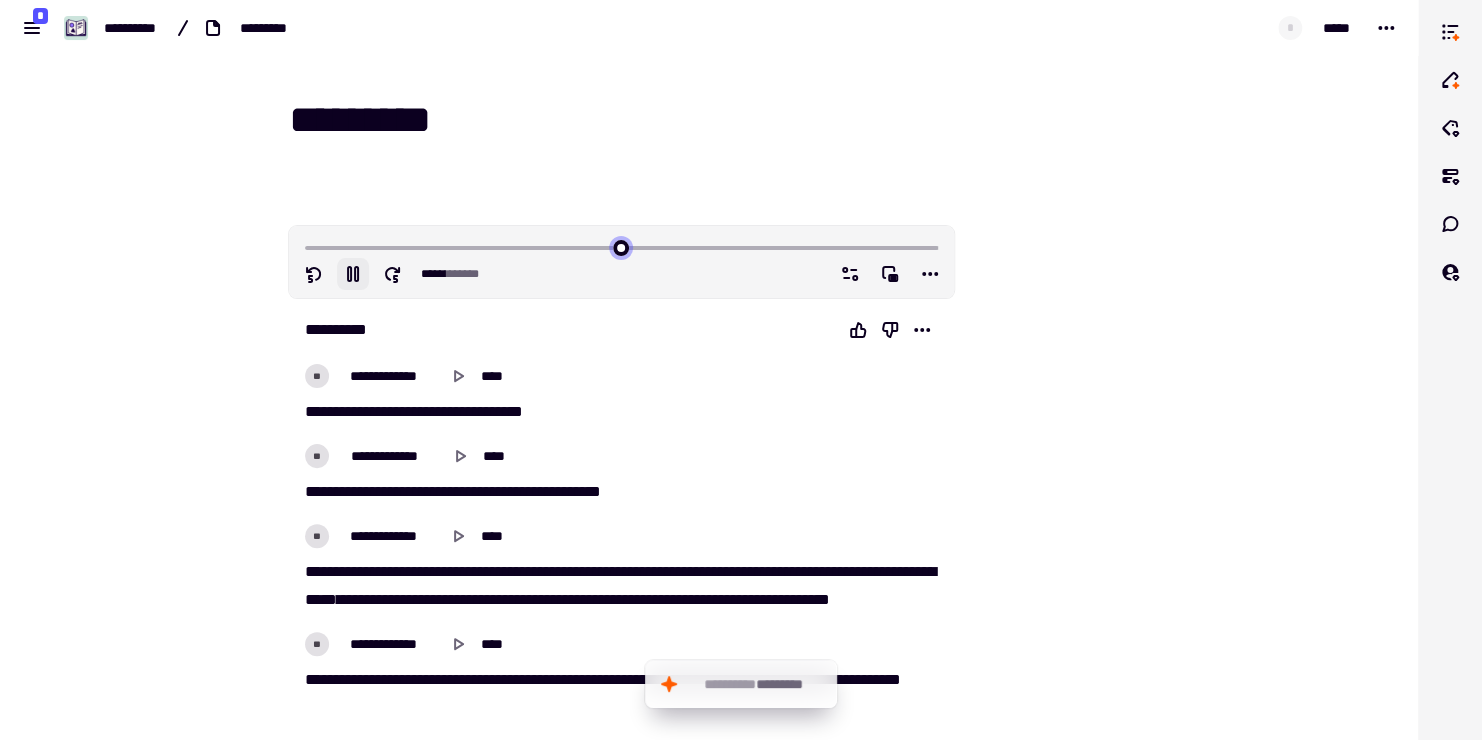 click at bounding box center (621, 246) 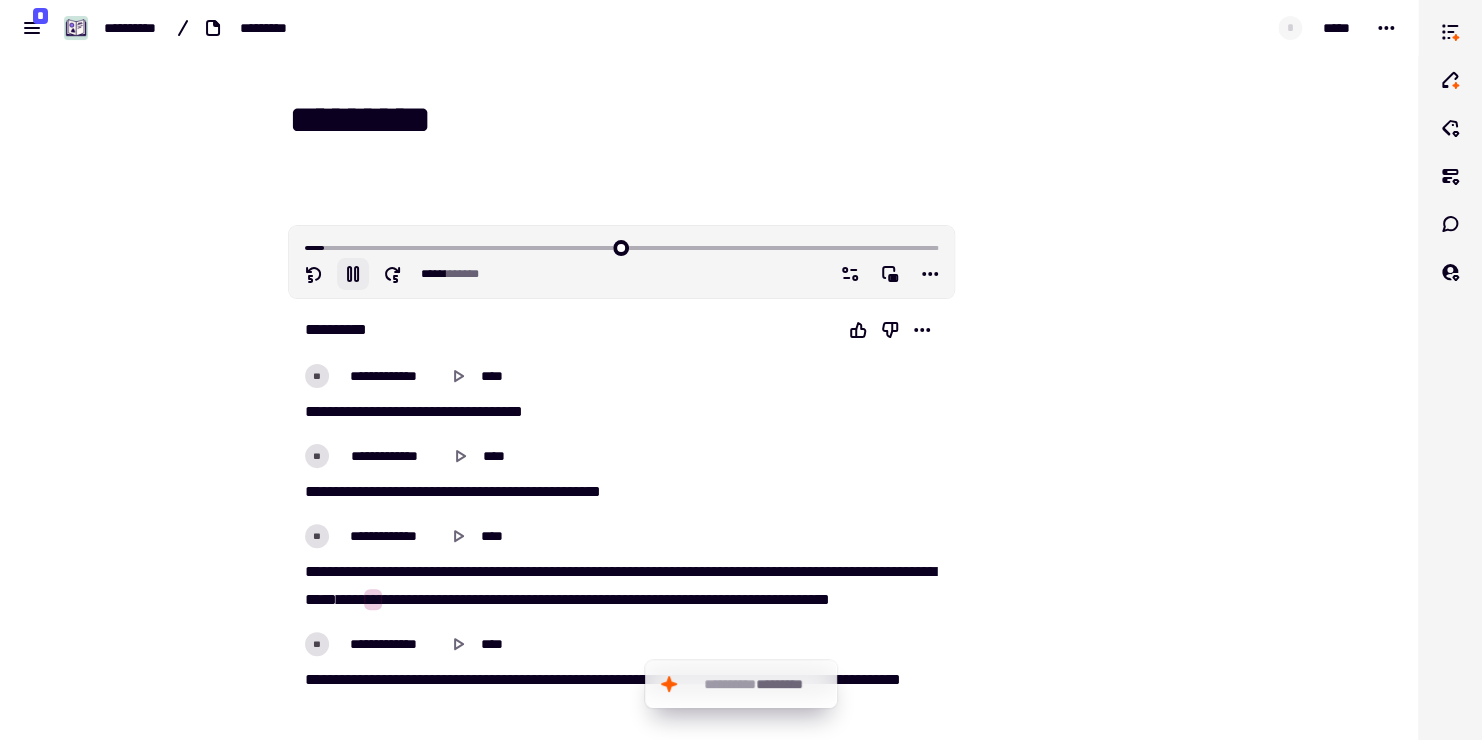 click 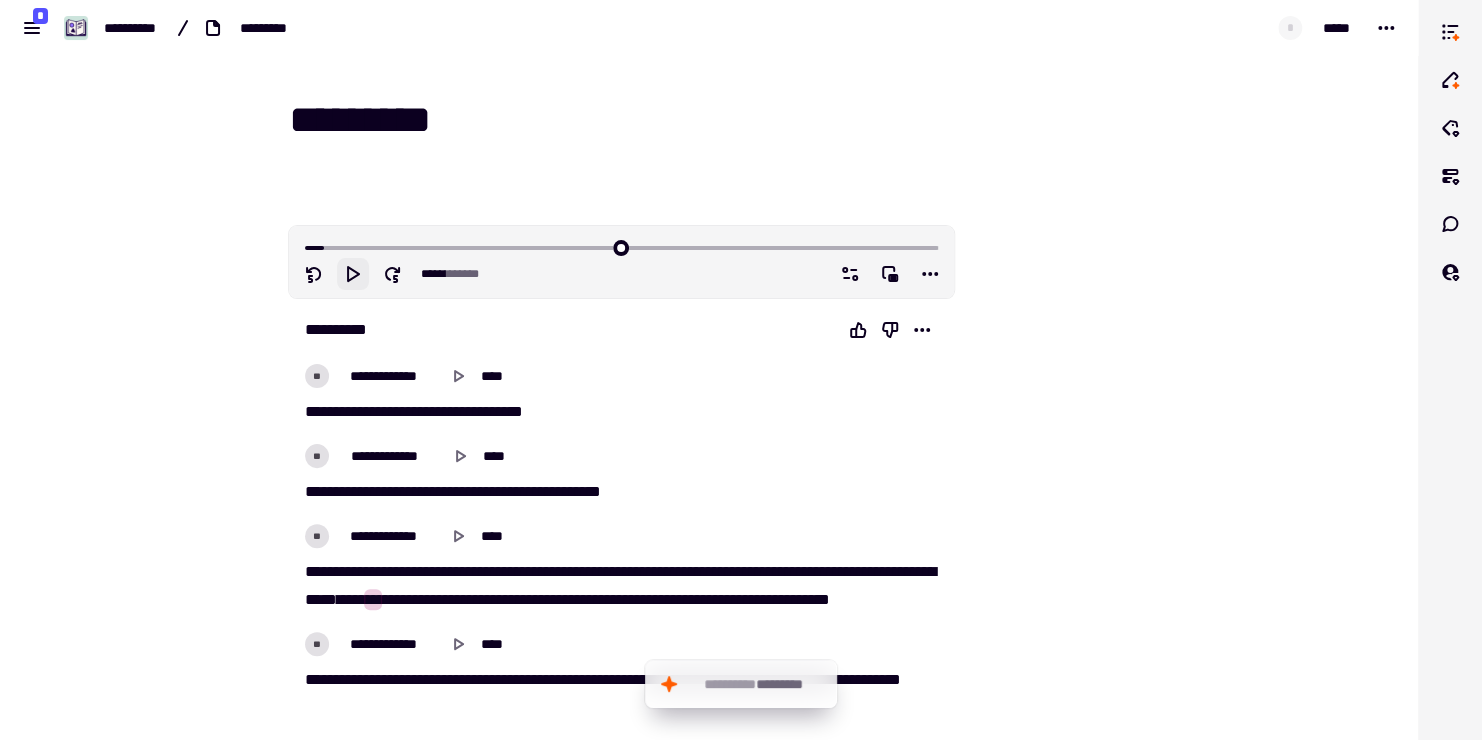 click 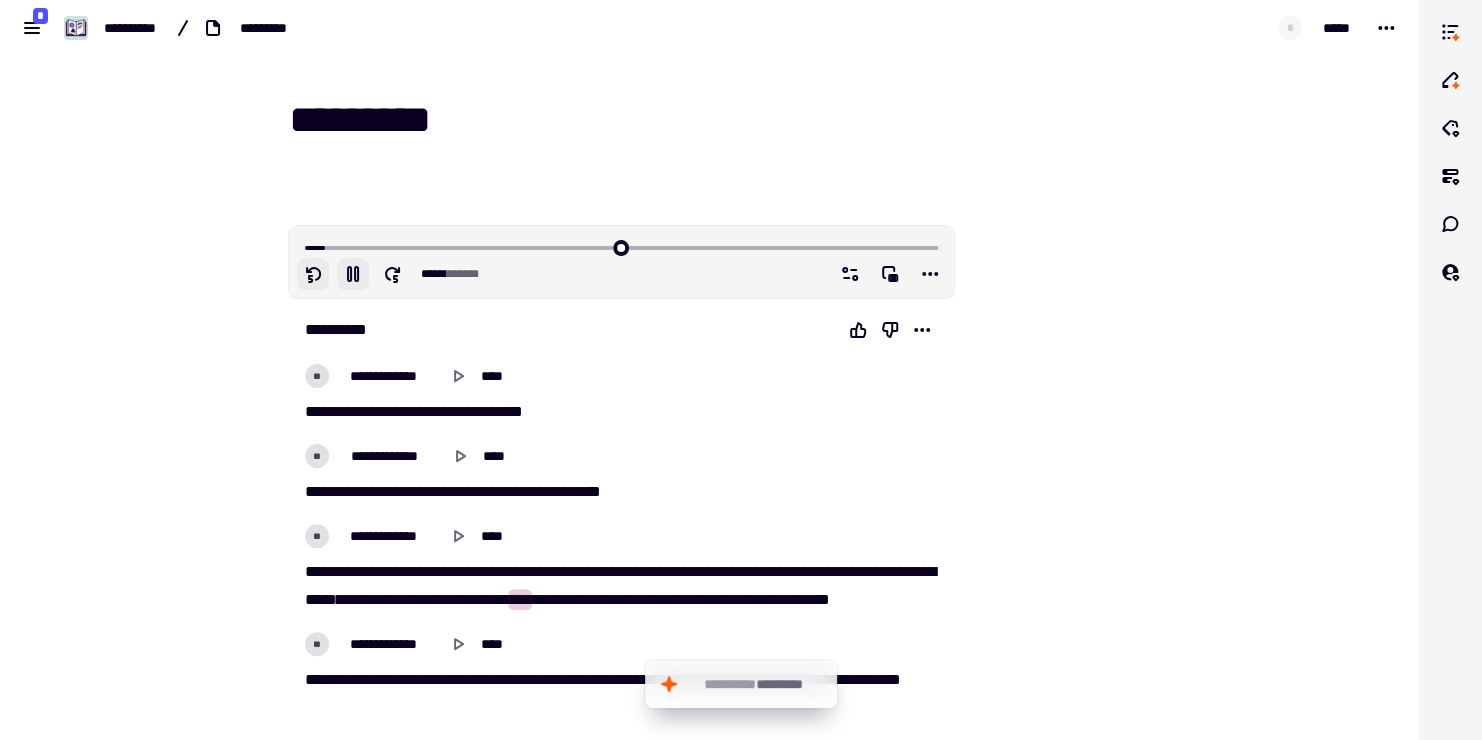 click 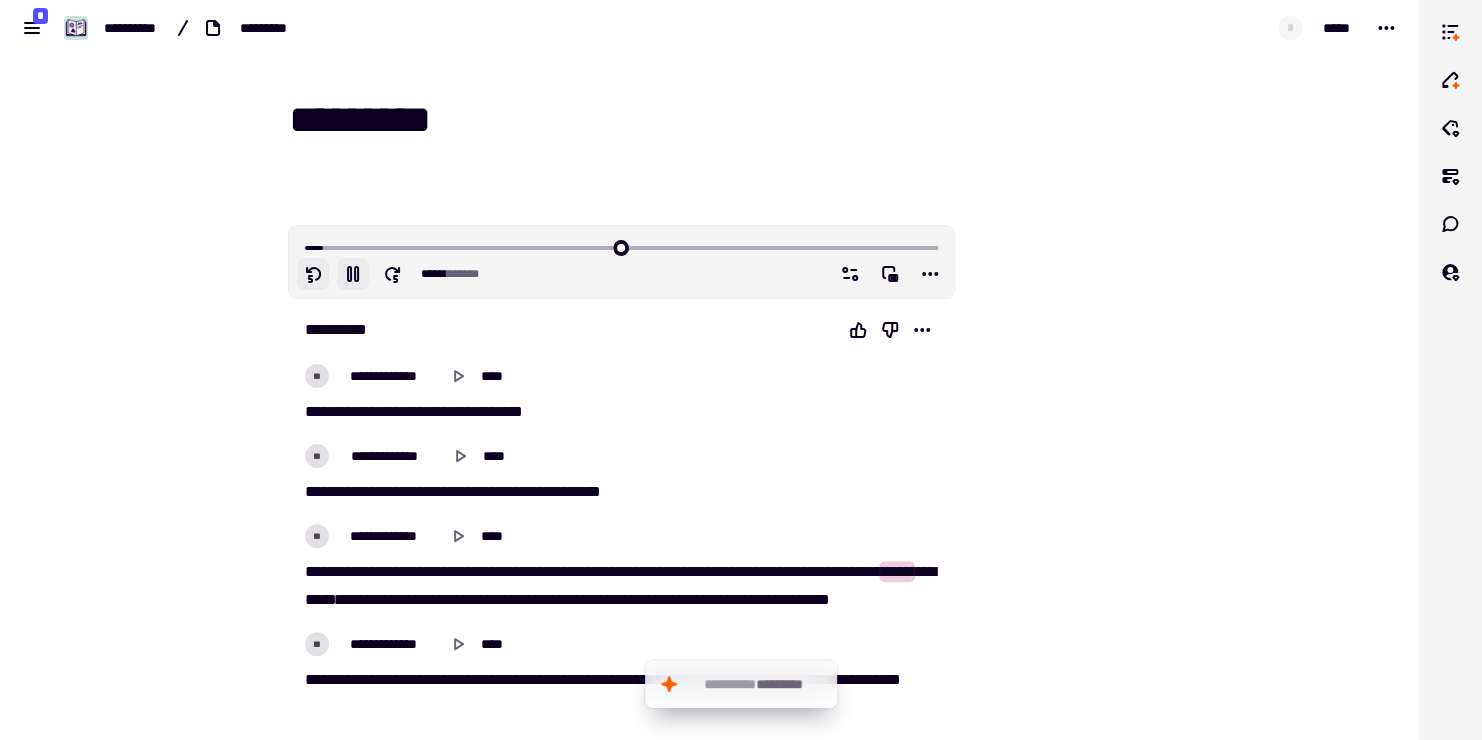 click 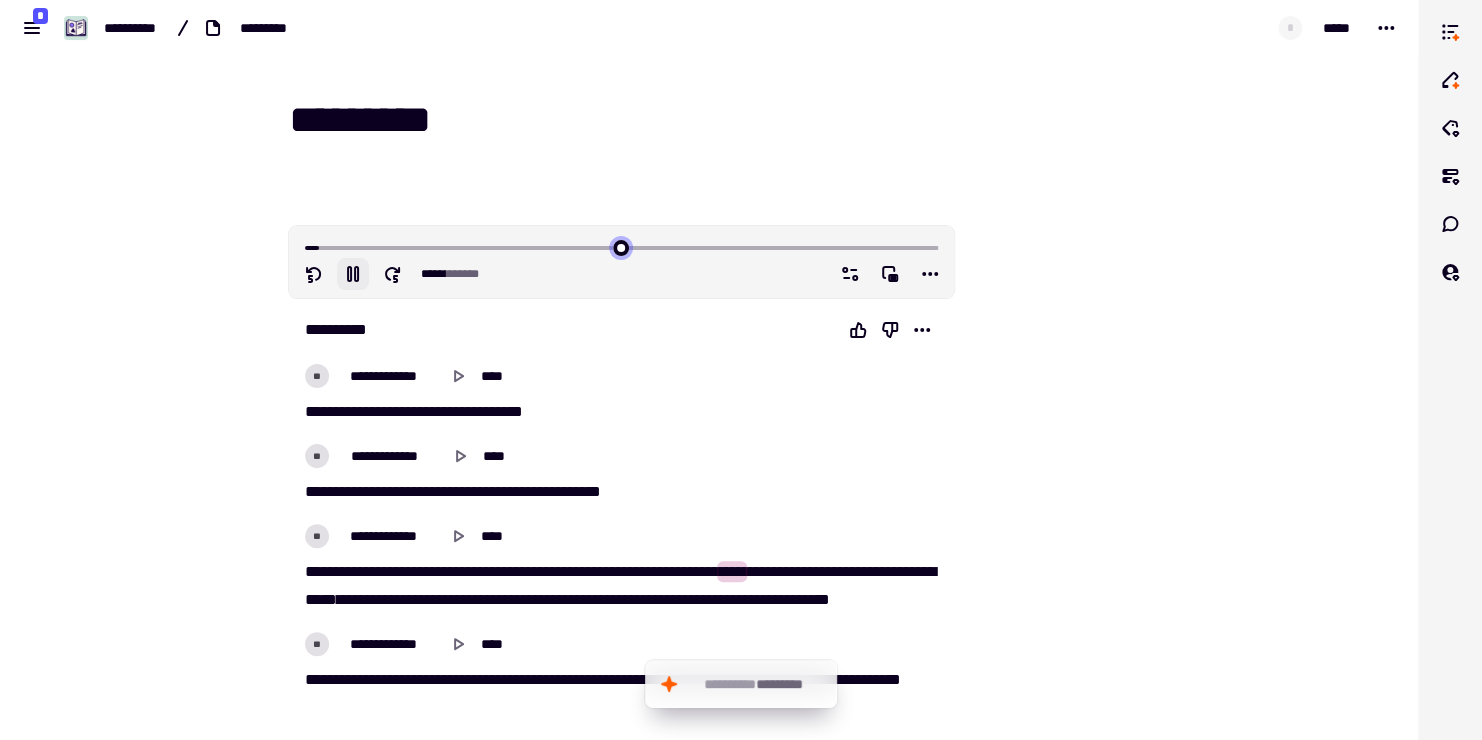 click at bounding box center [621, 246] 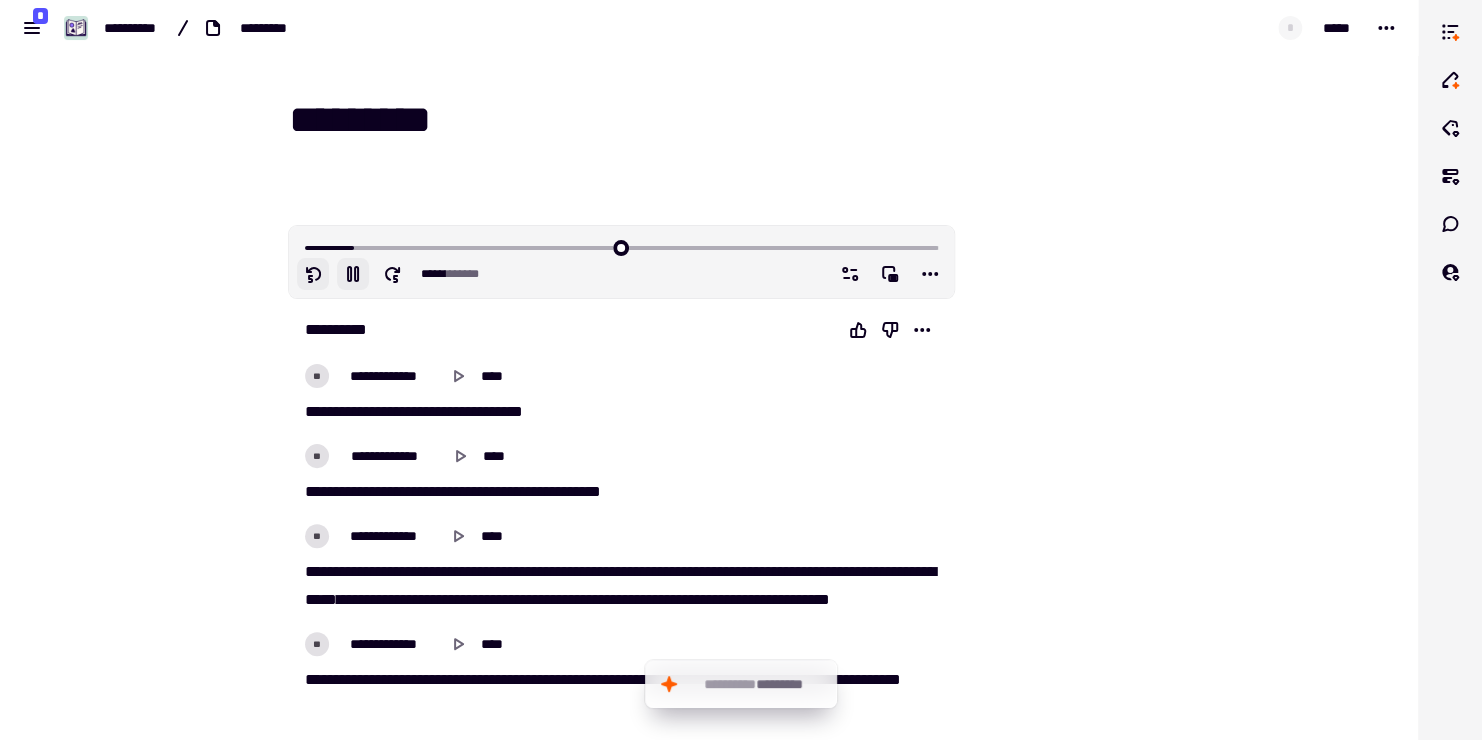 click 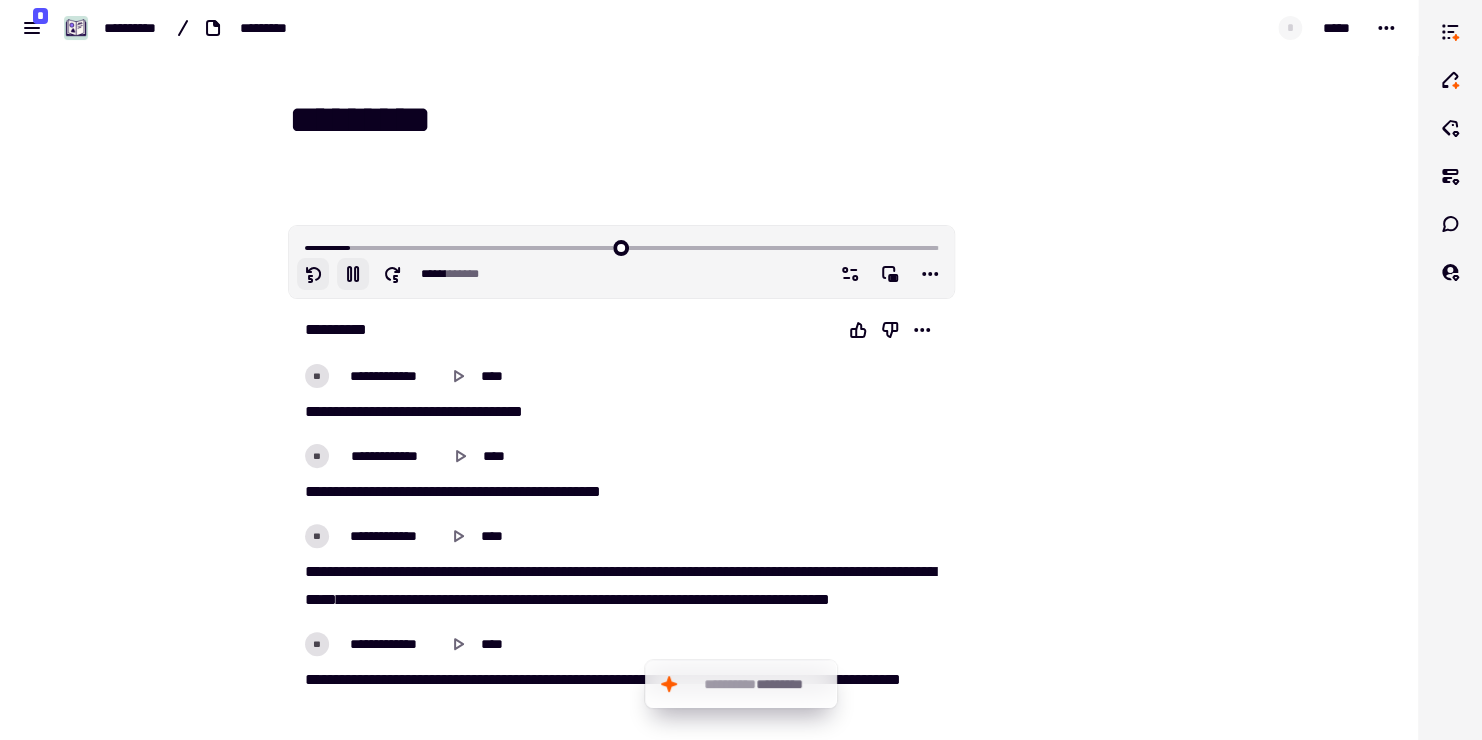 click 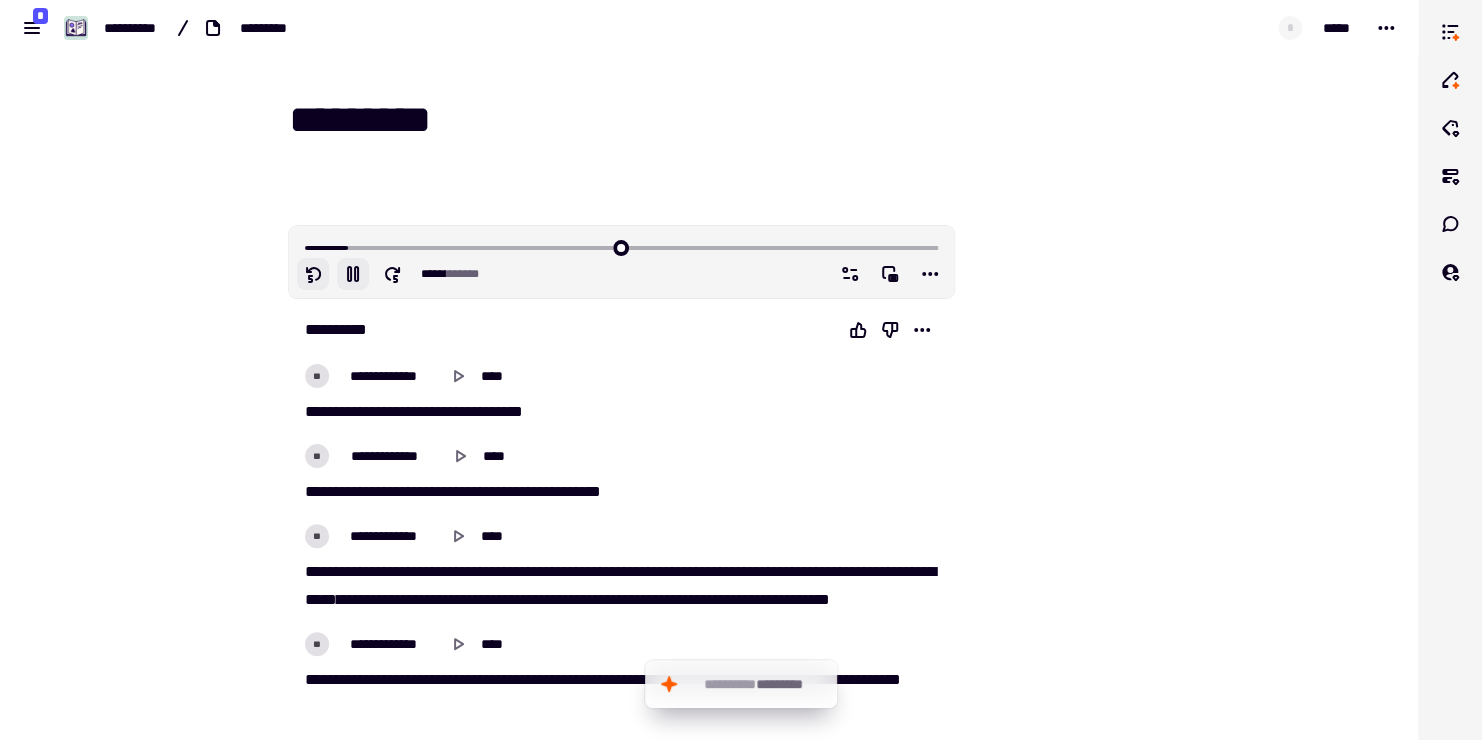 click 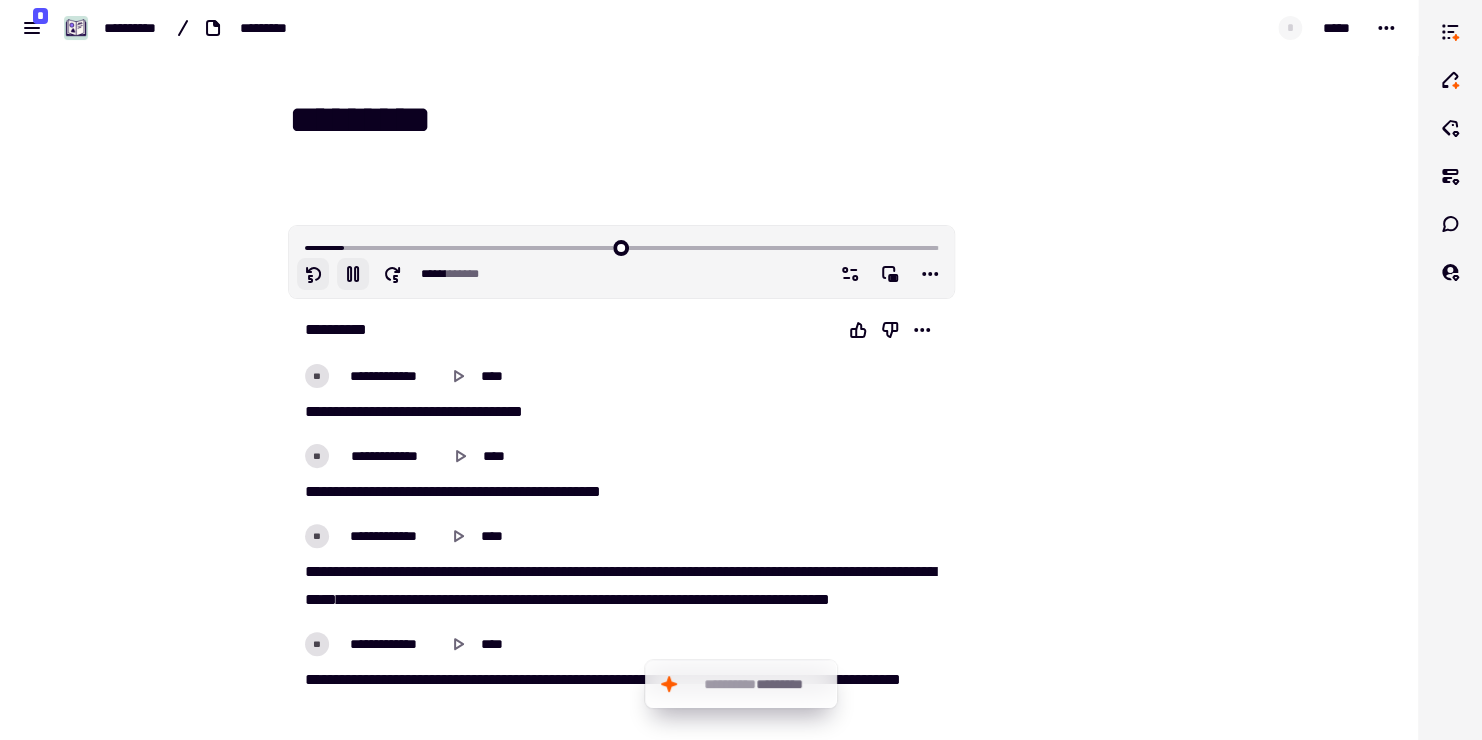 click 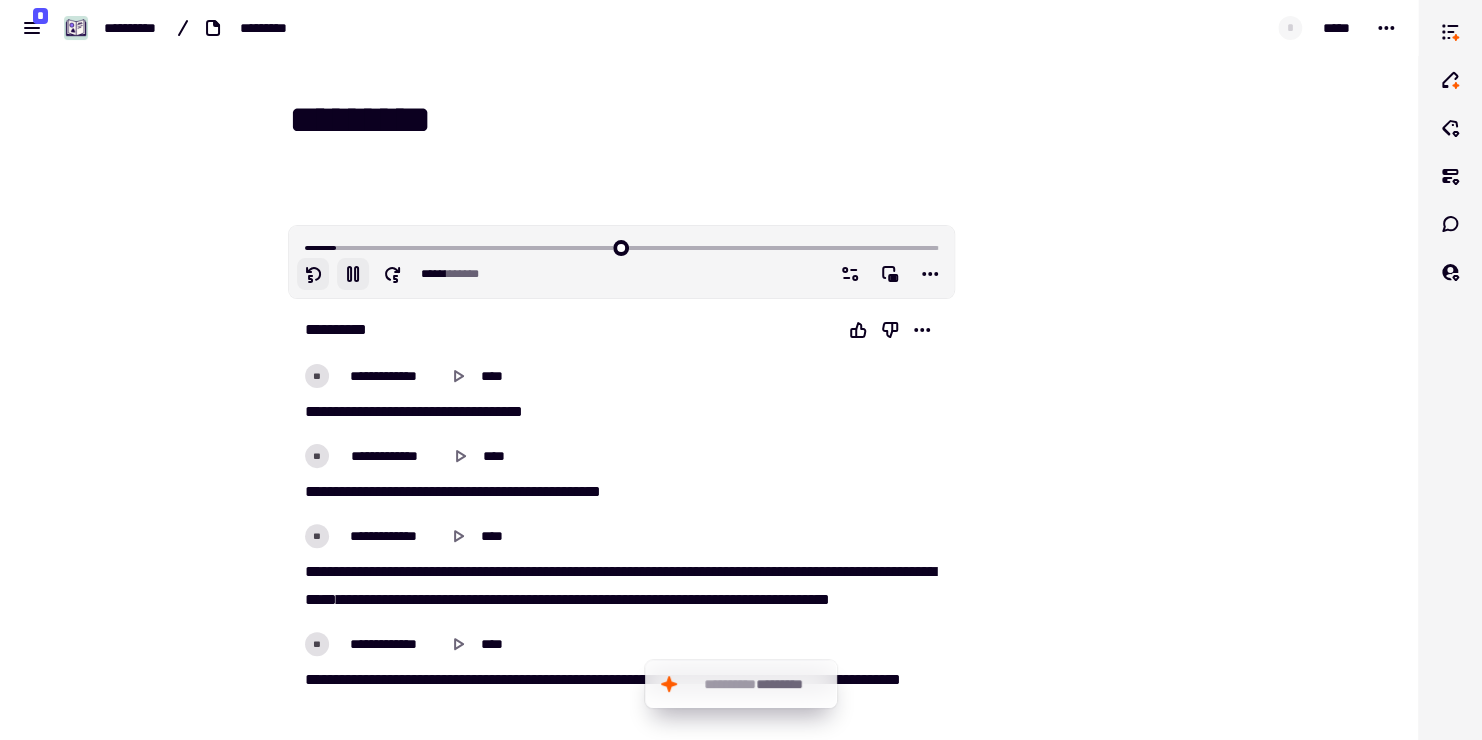 click 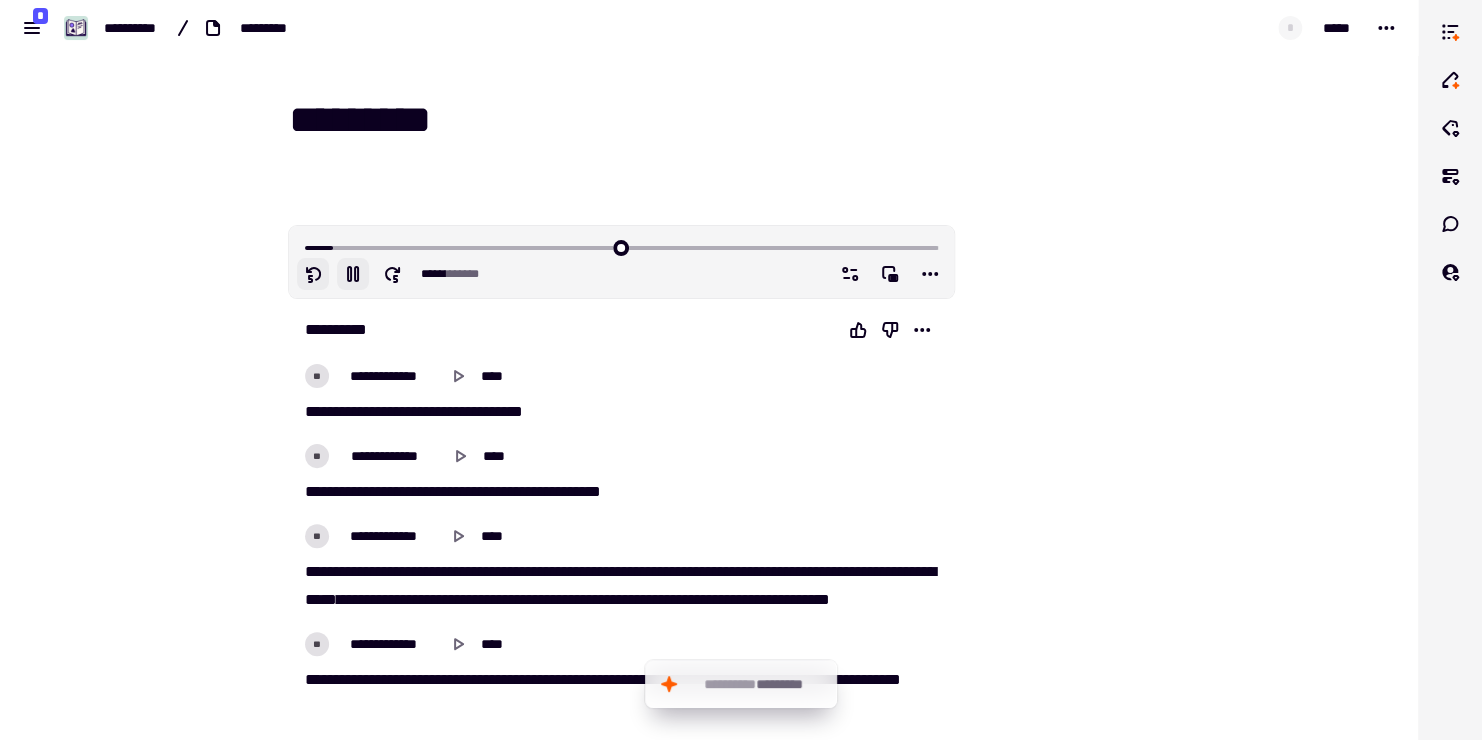 click 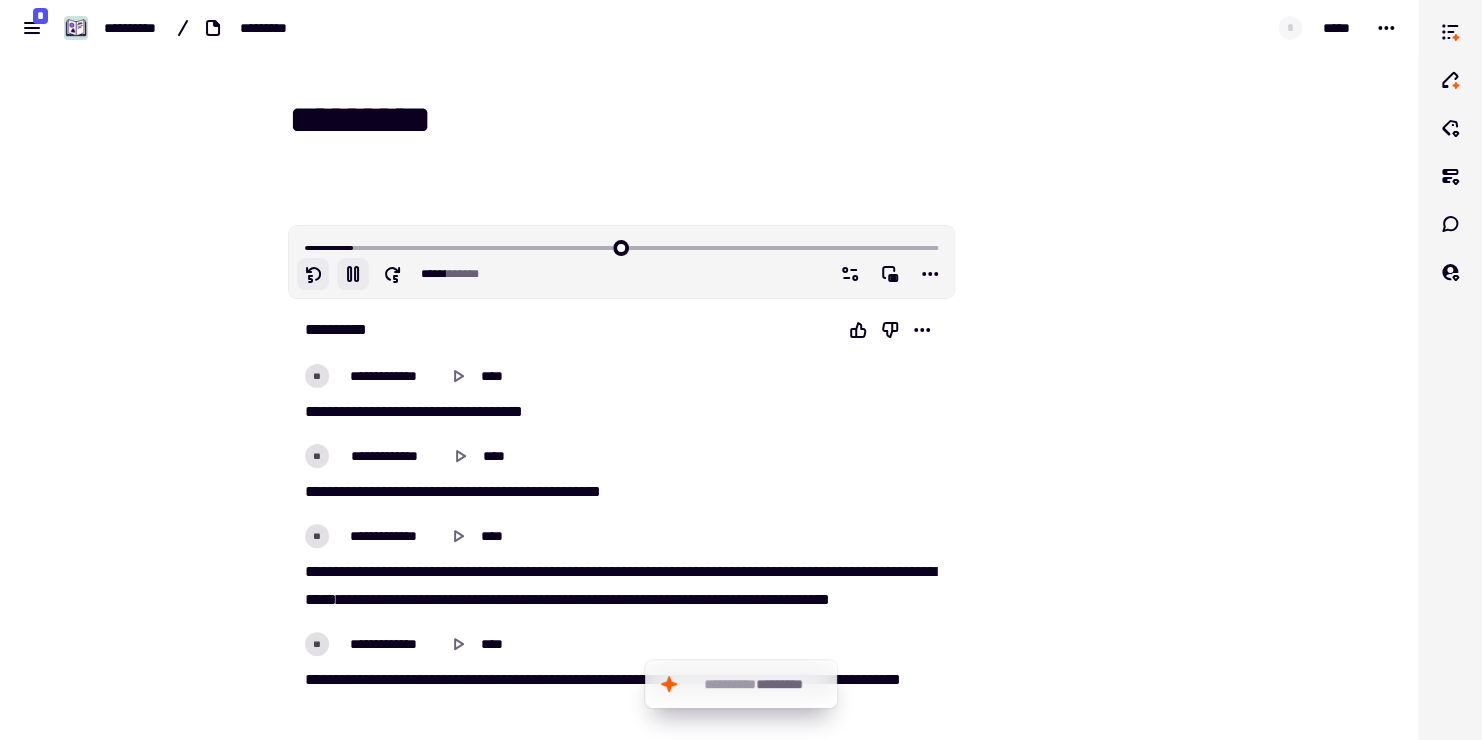 click 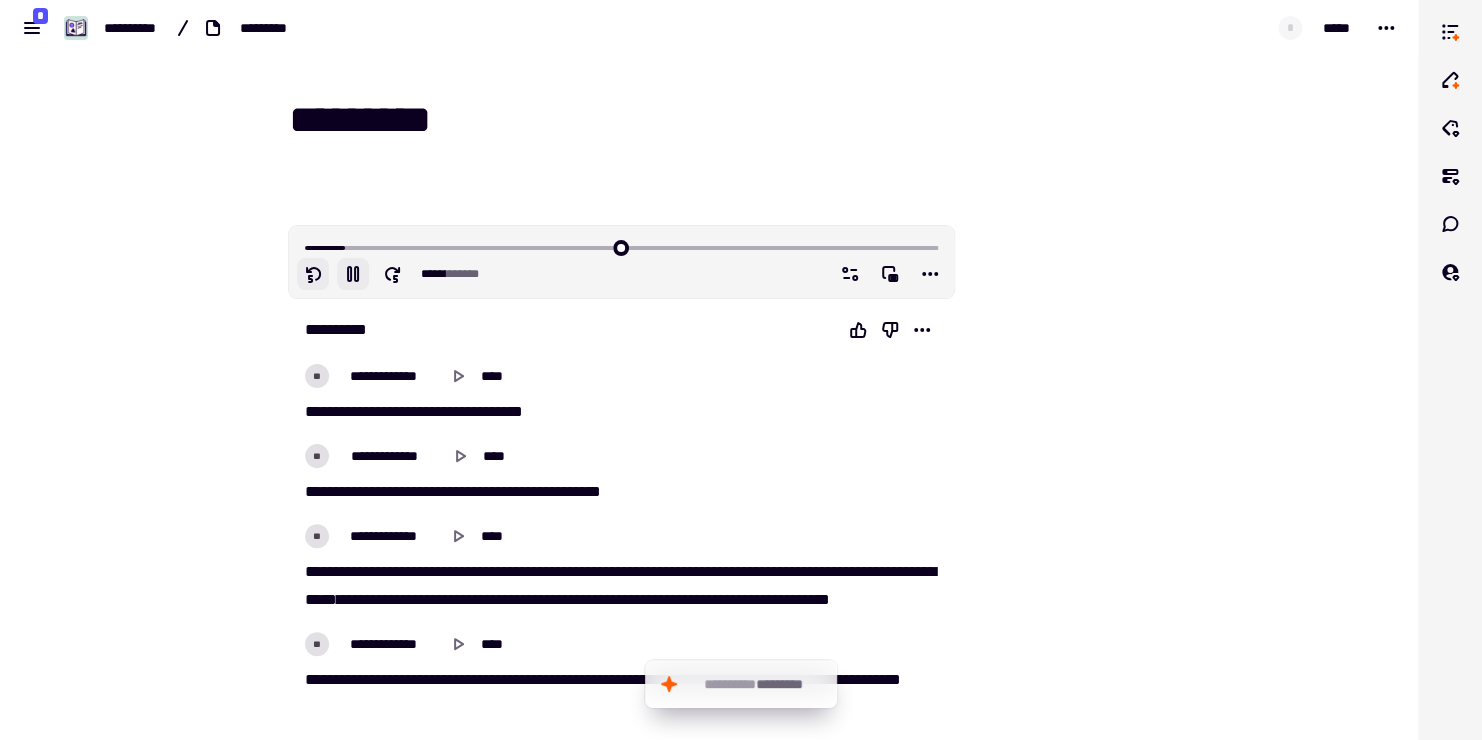 click 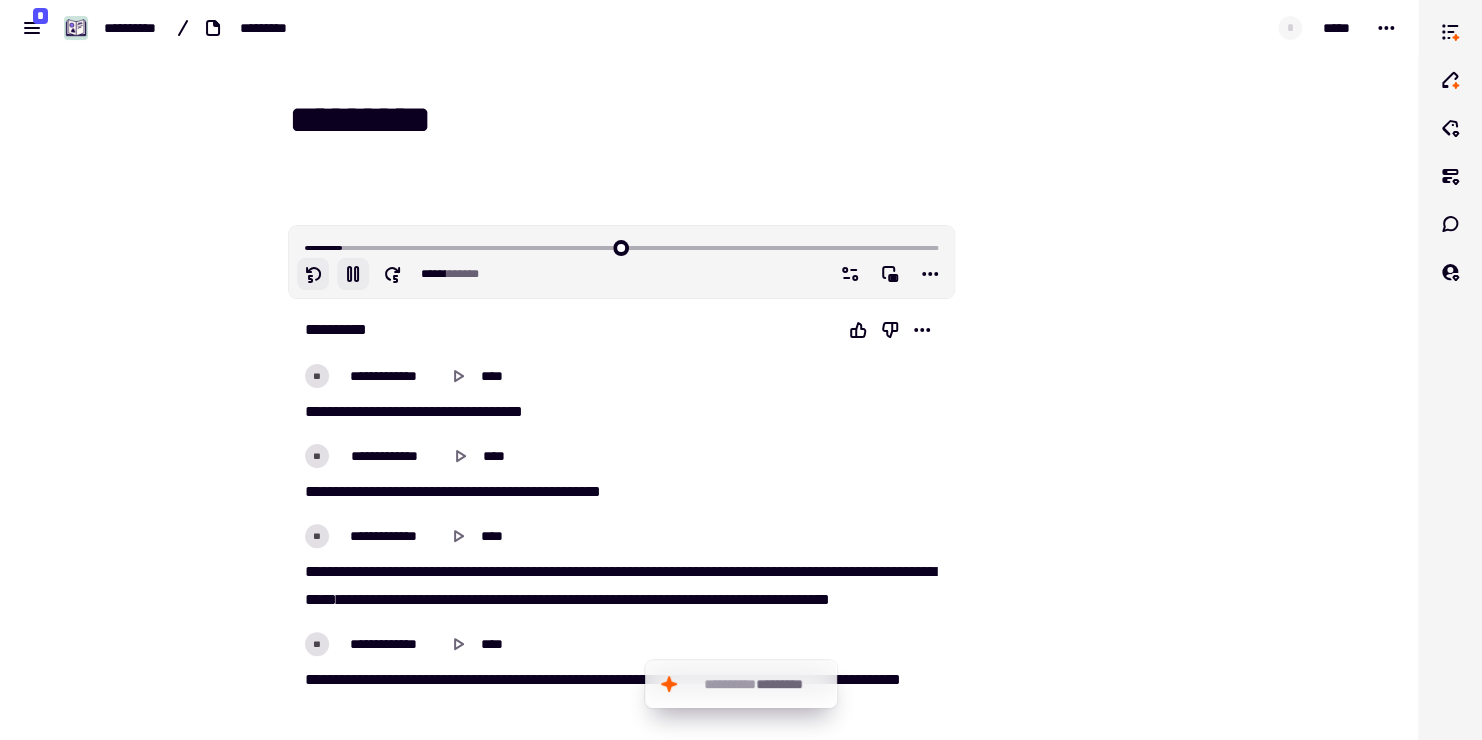 click 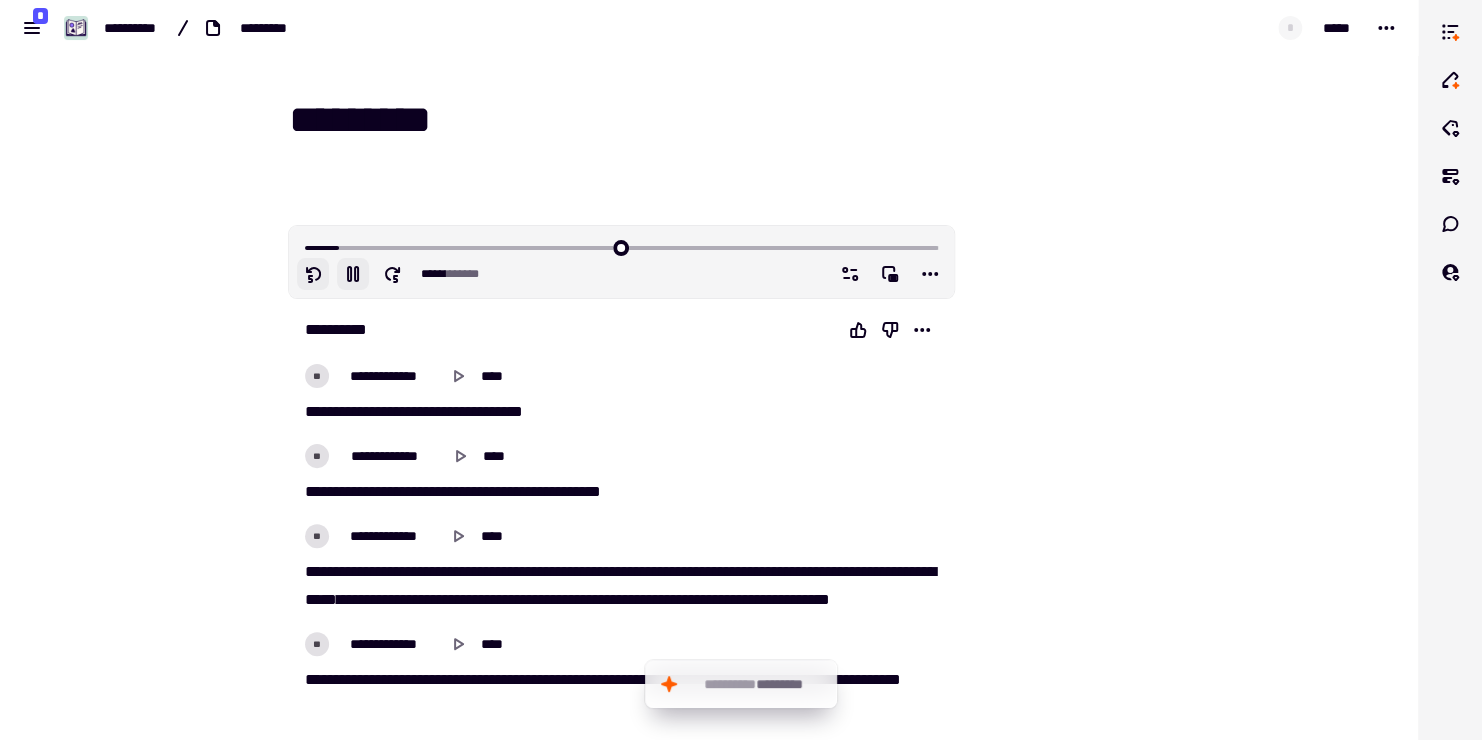 click 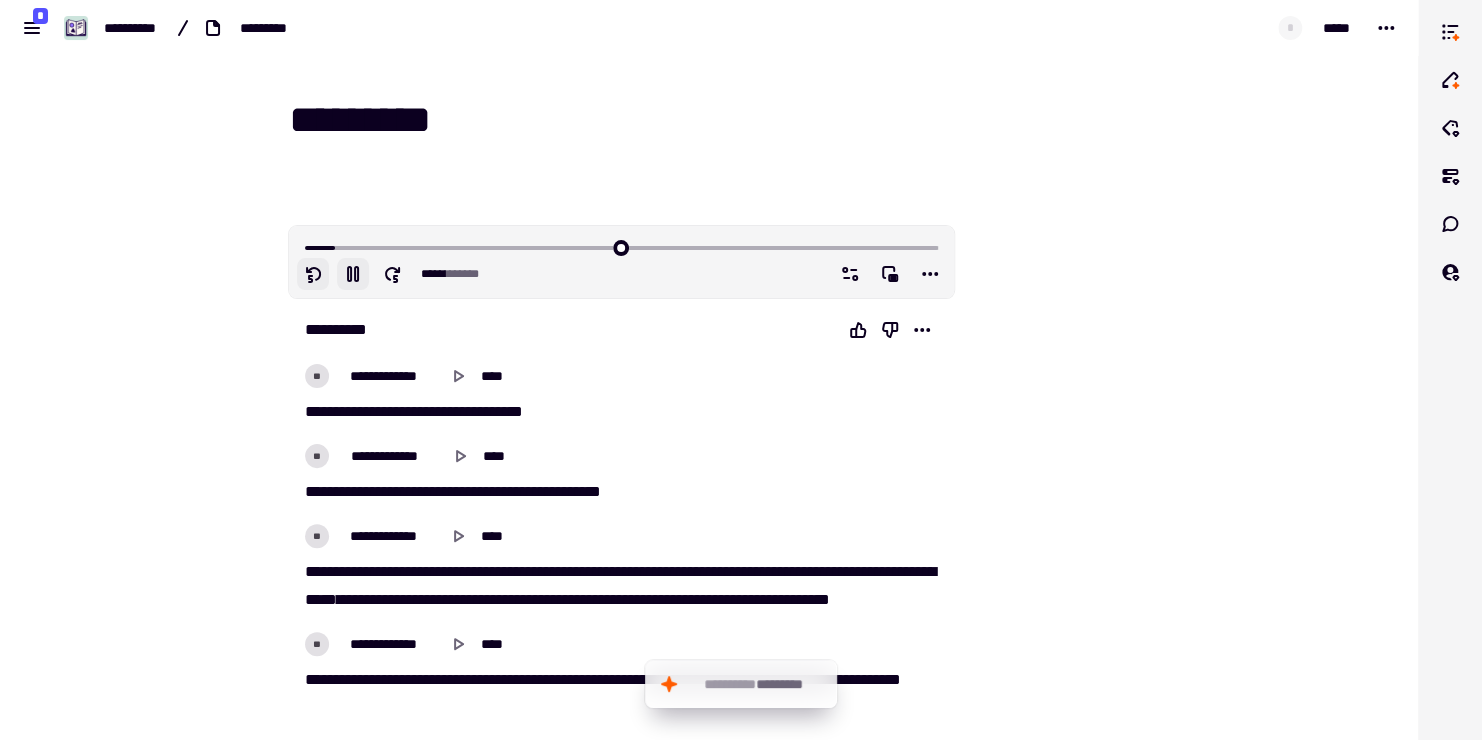 click 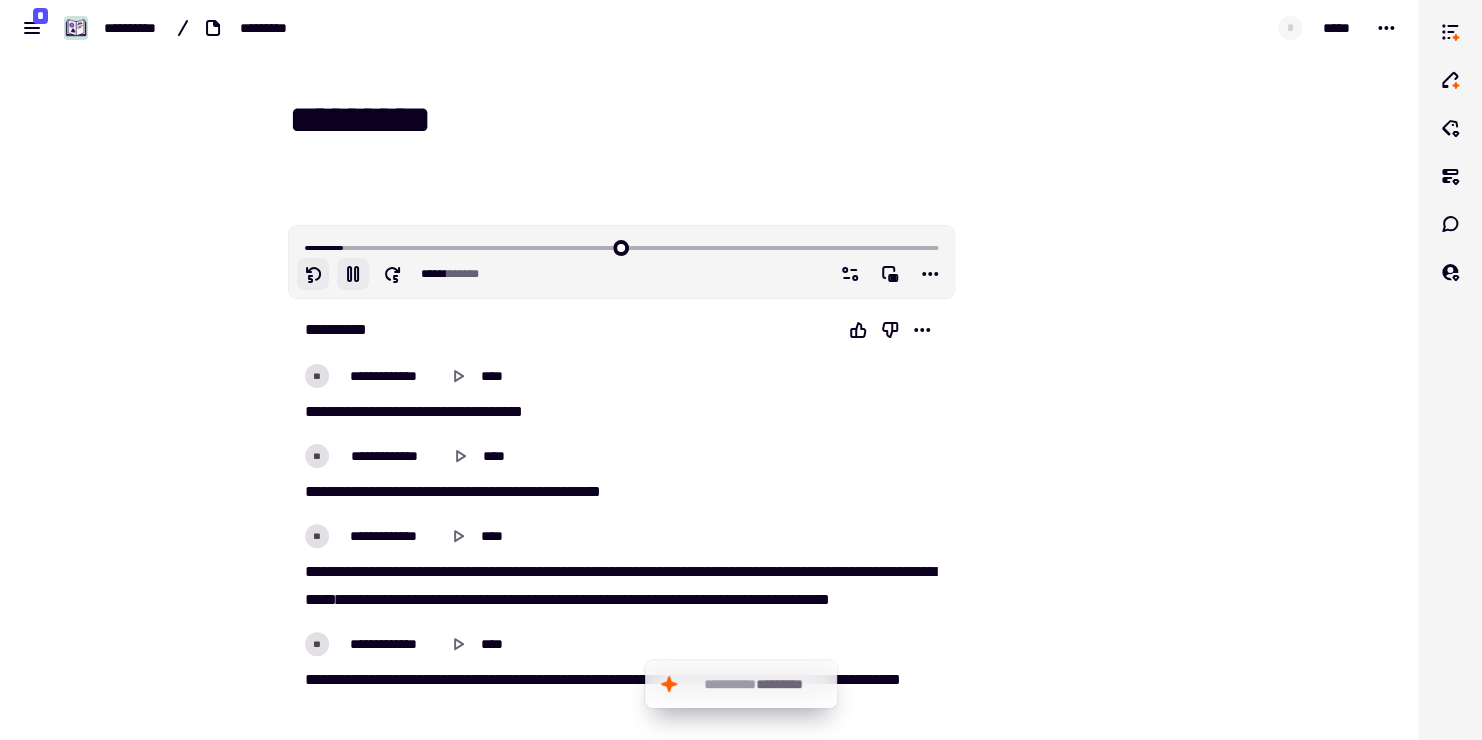click 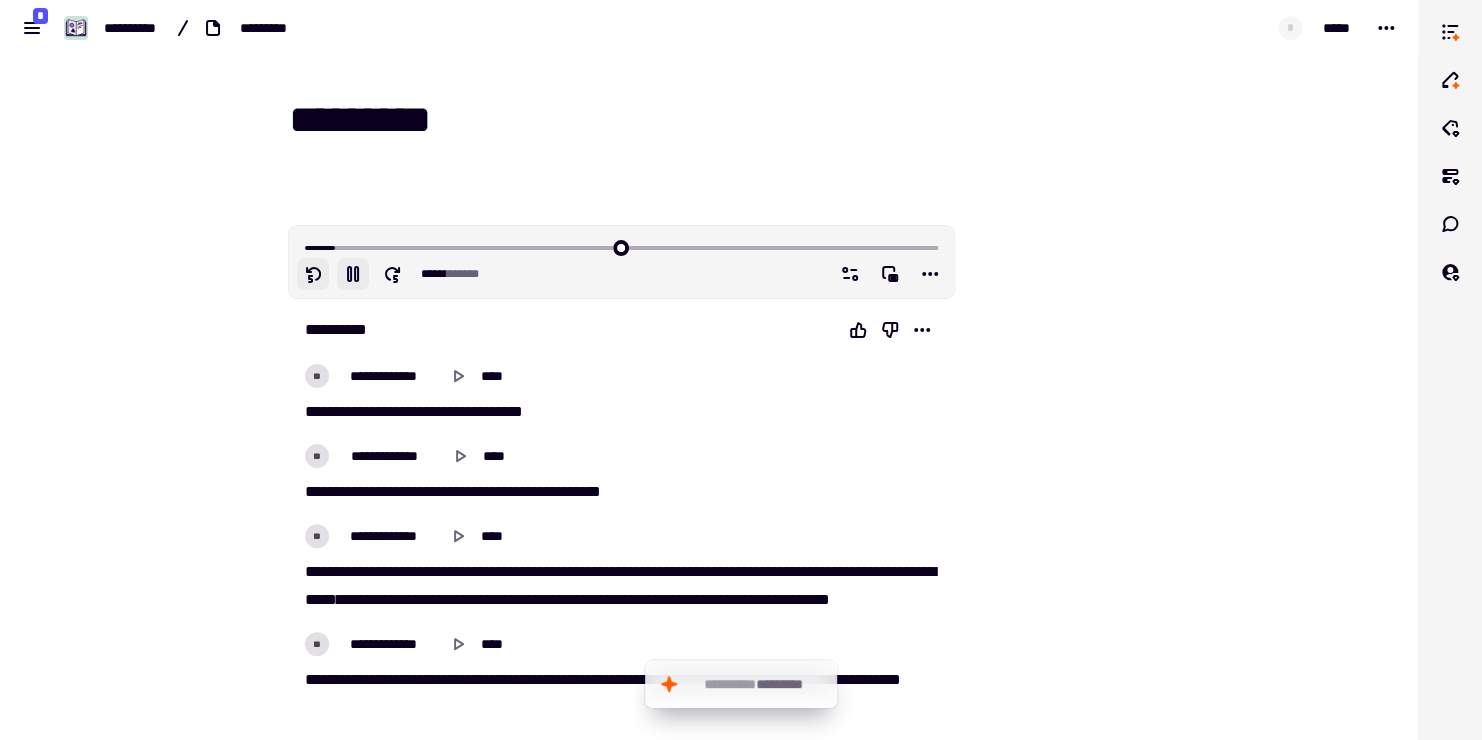 click 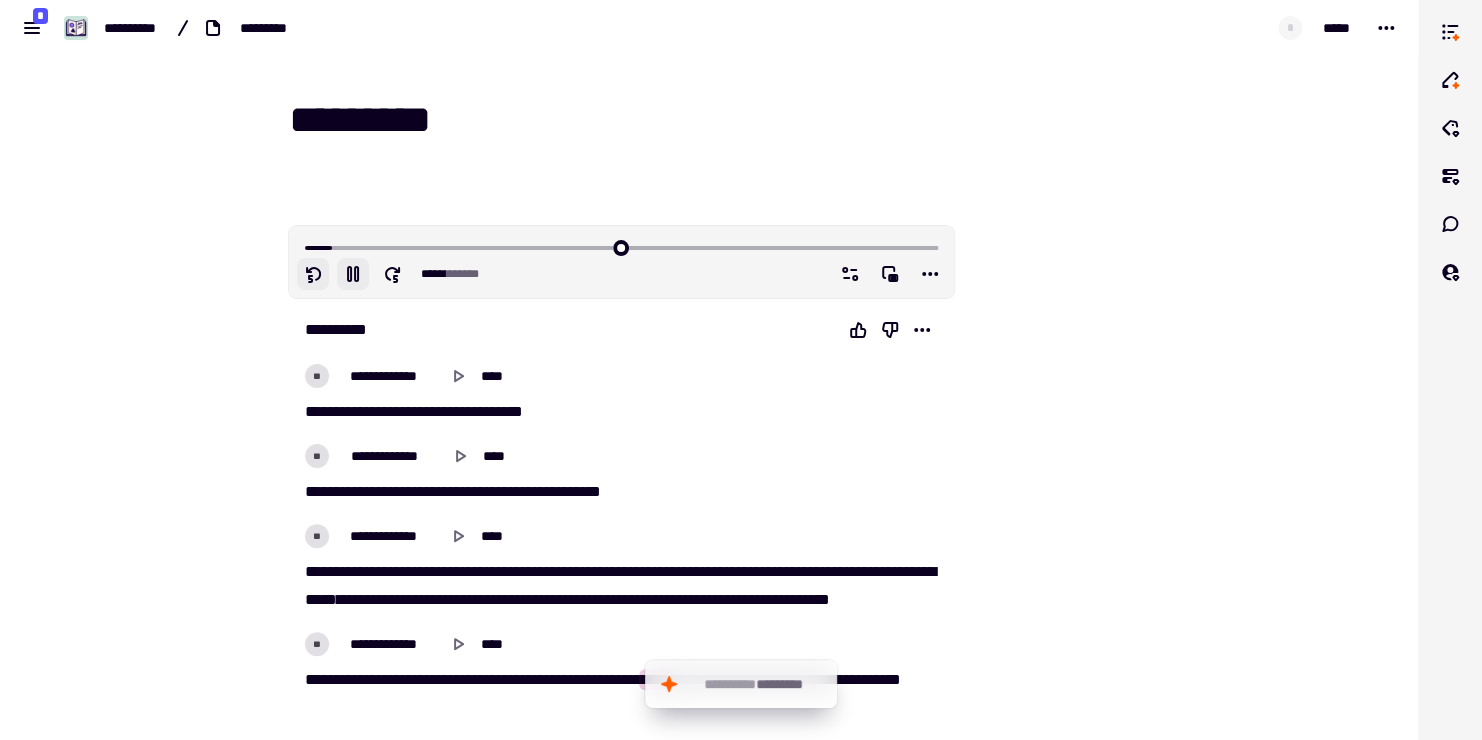 click 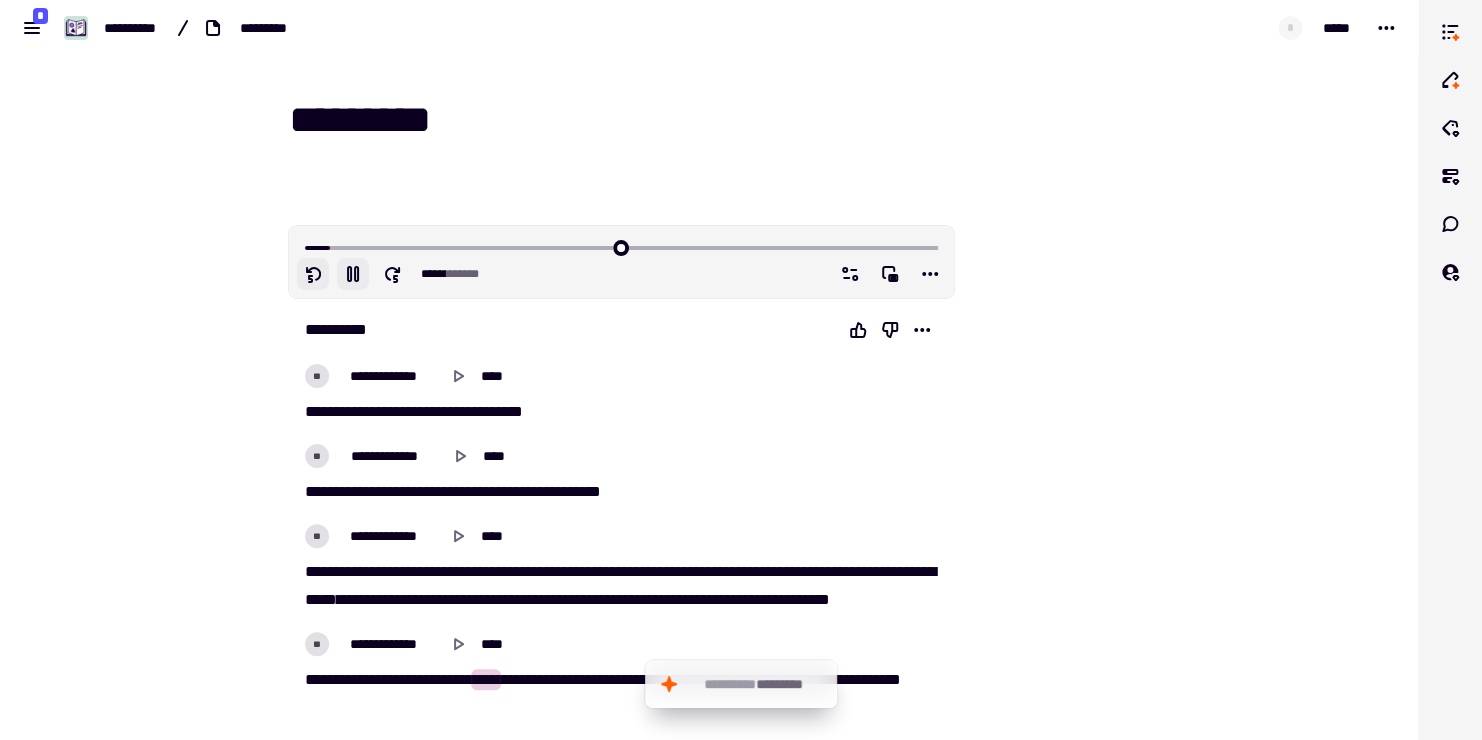 click 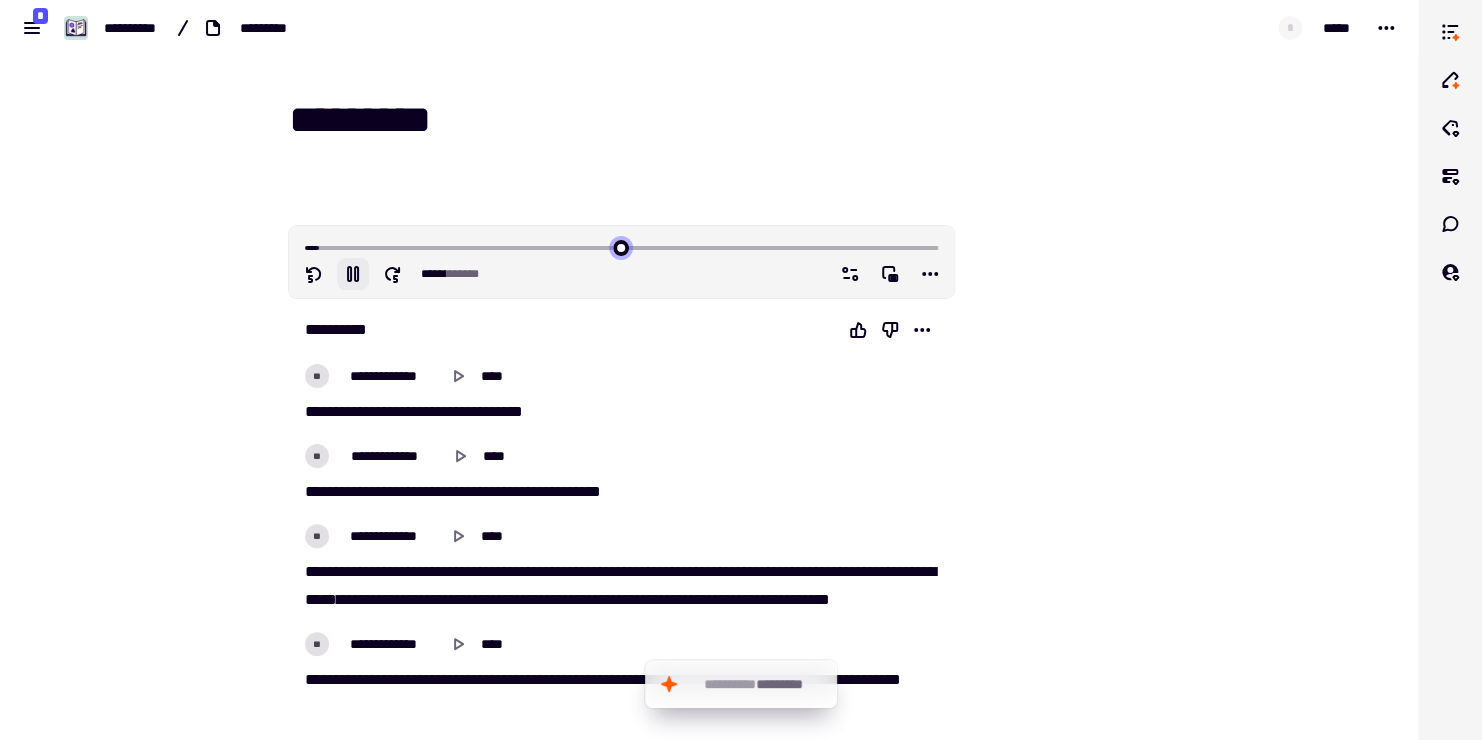 click at bounding box center (621, 246) 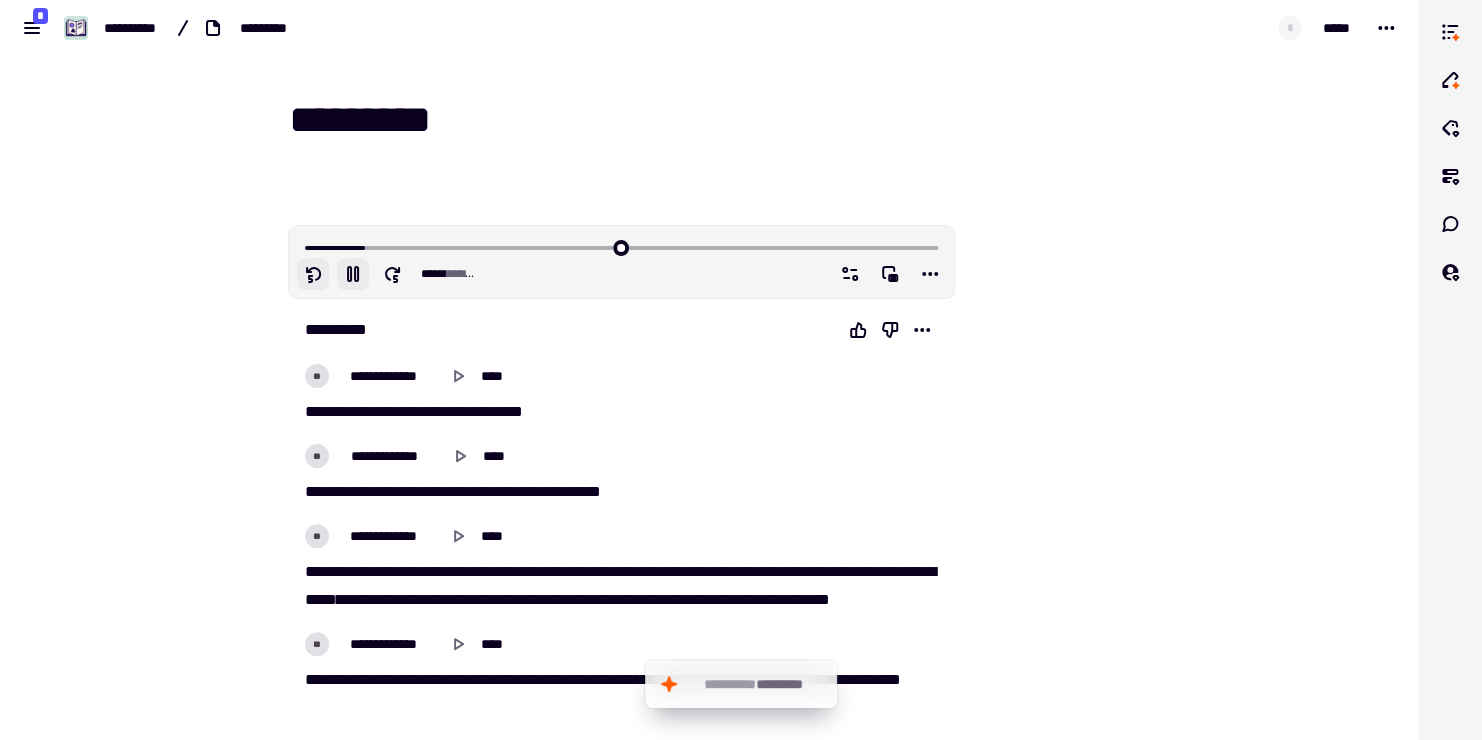 click 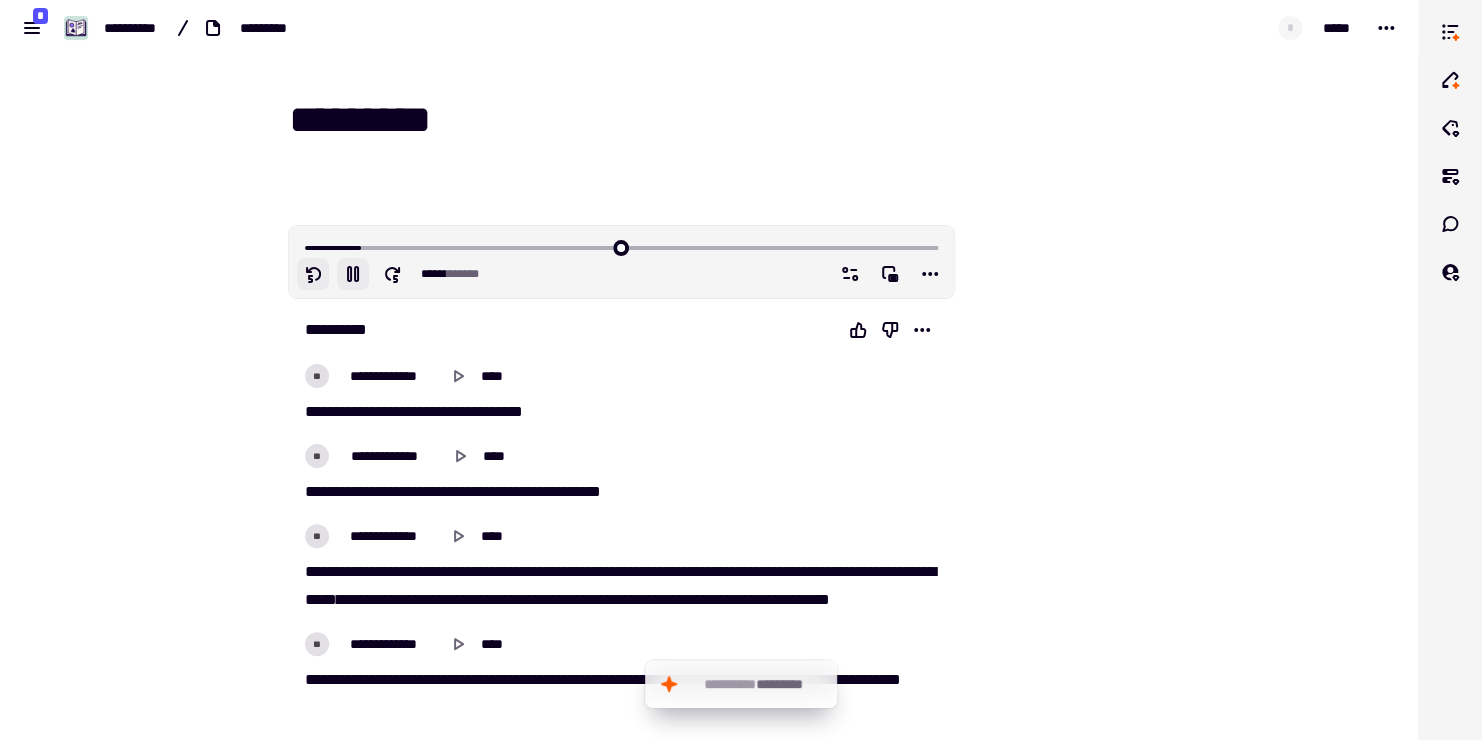 click 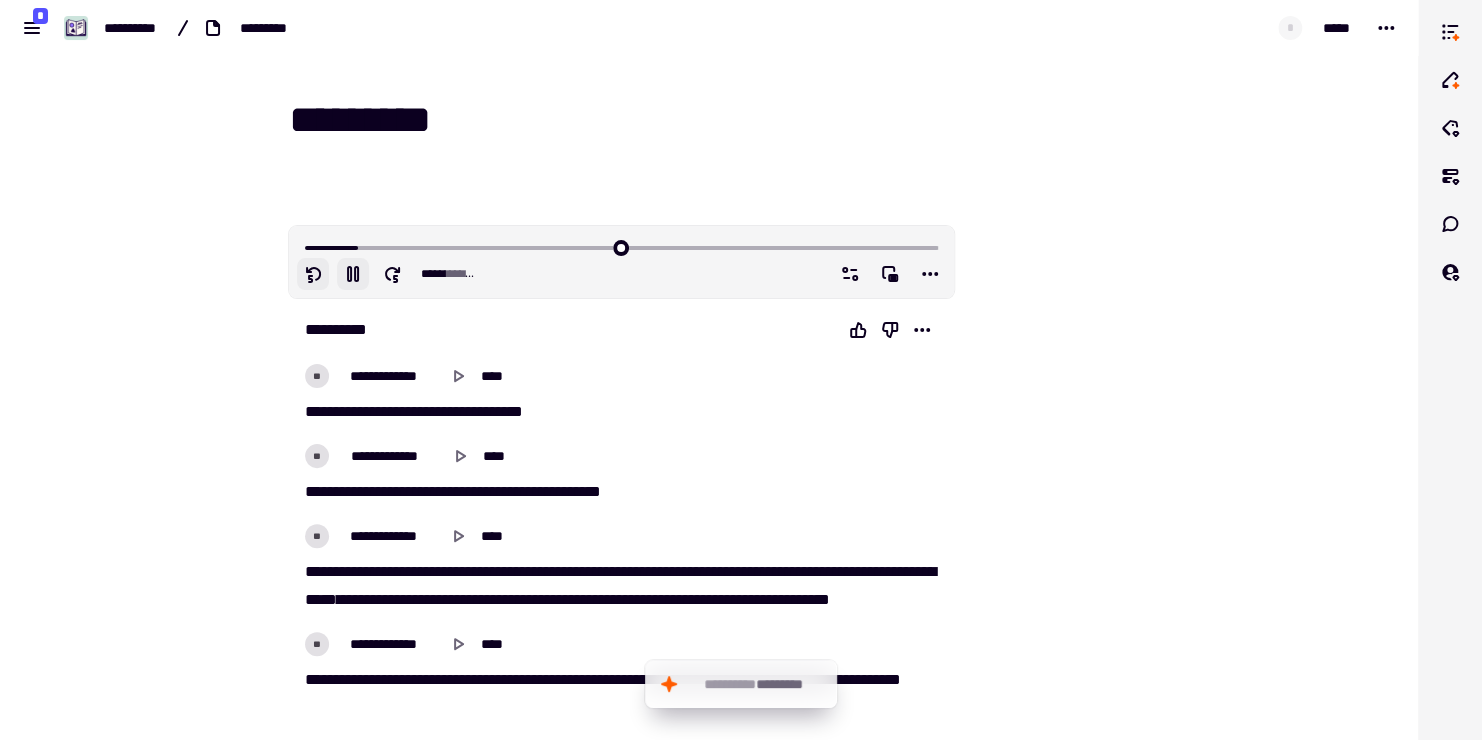 click 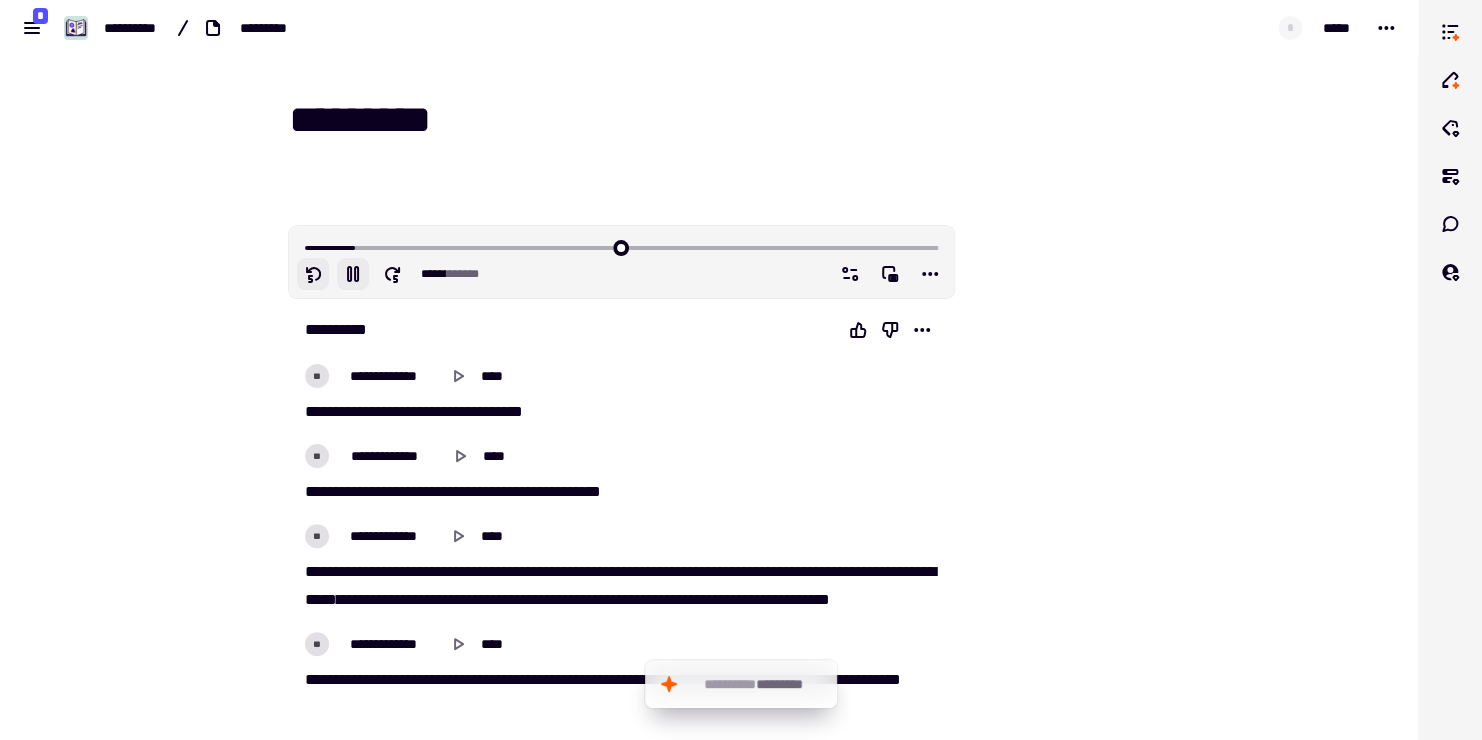 click 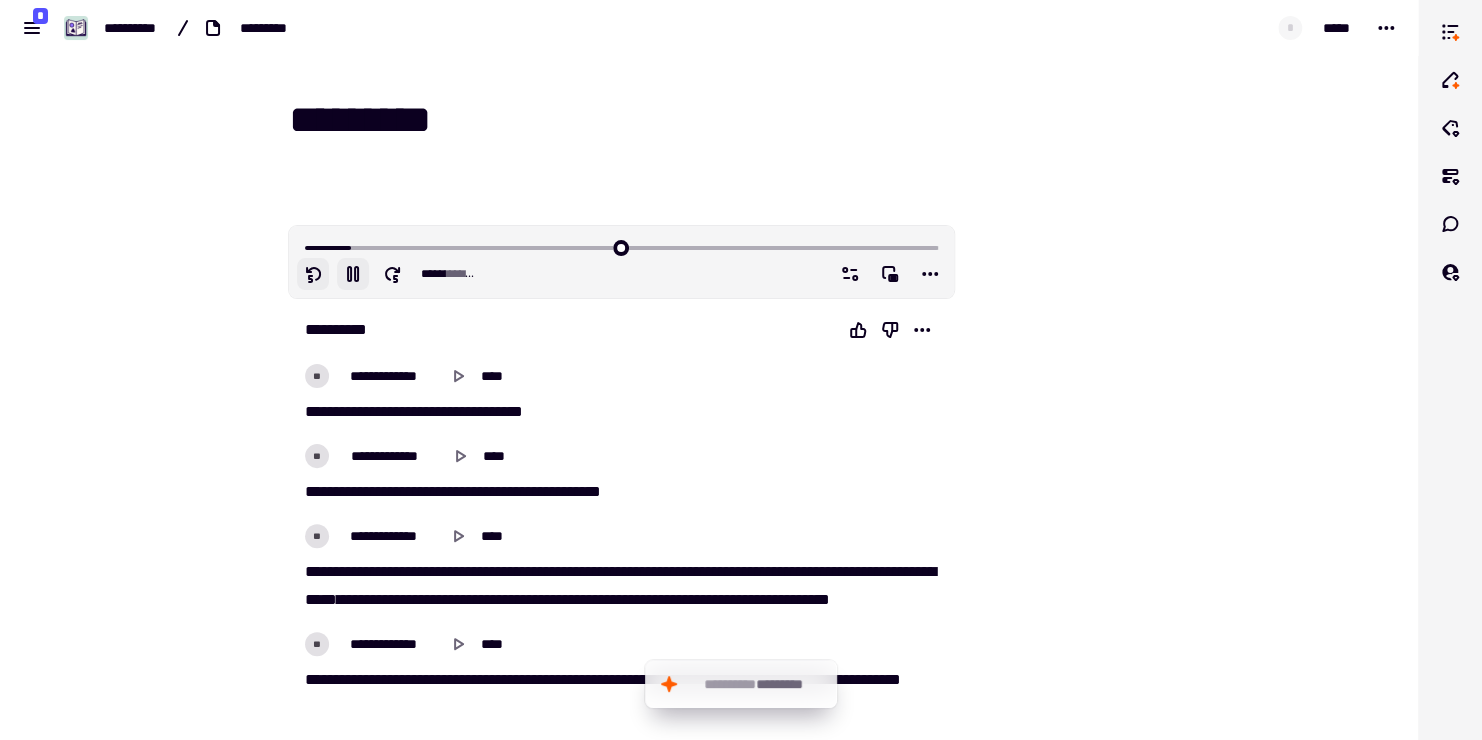 click 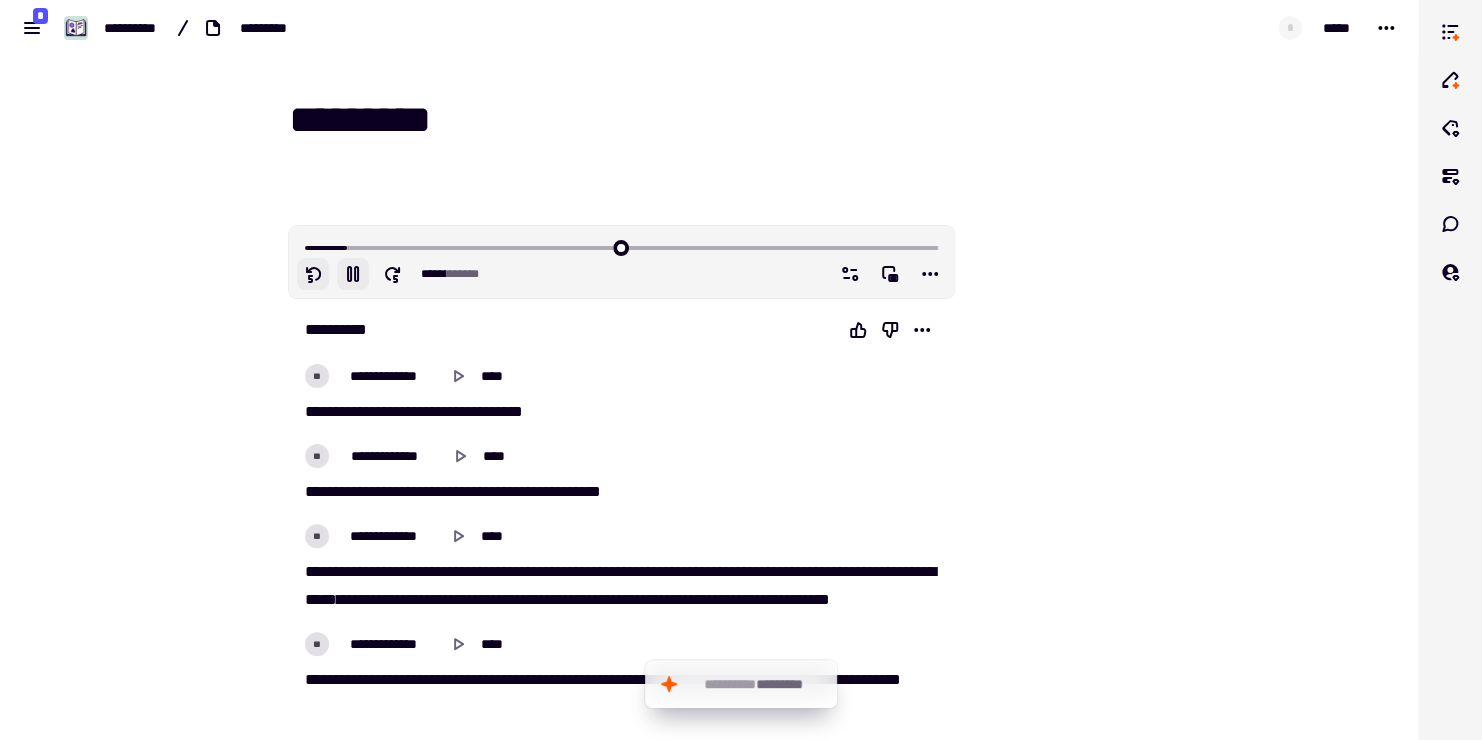 click 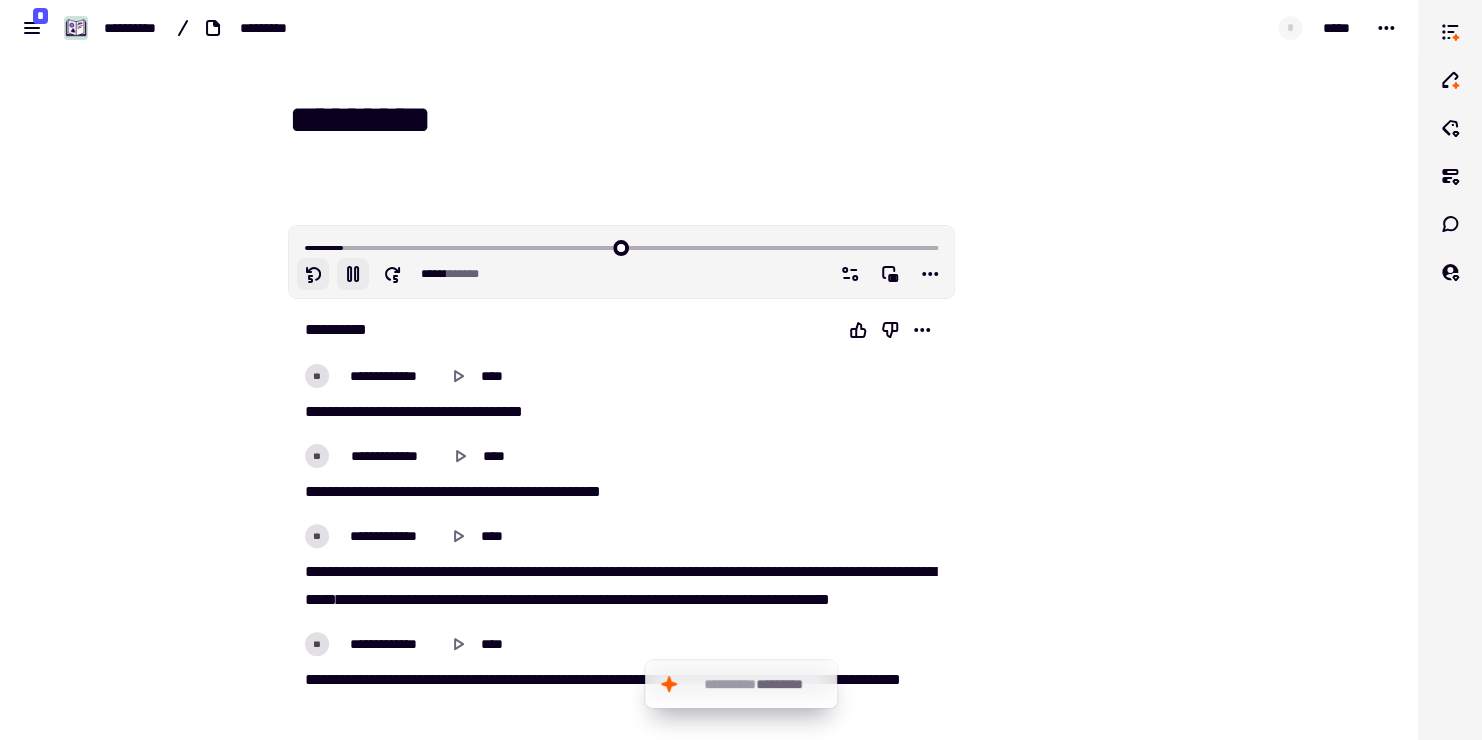 click 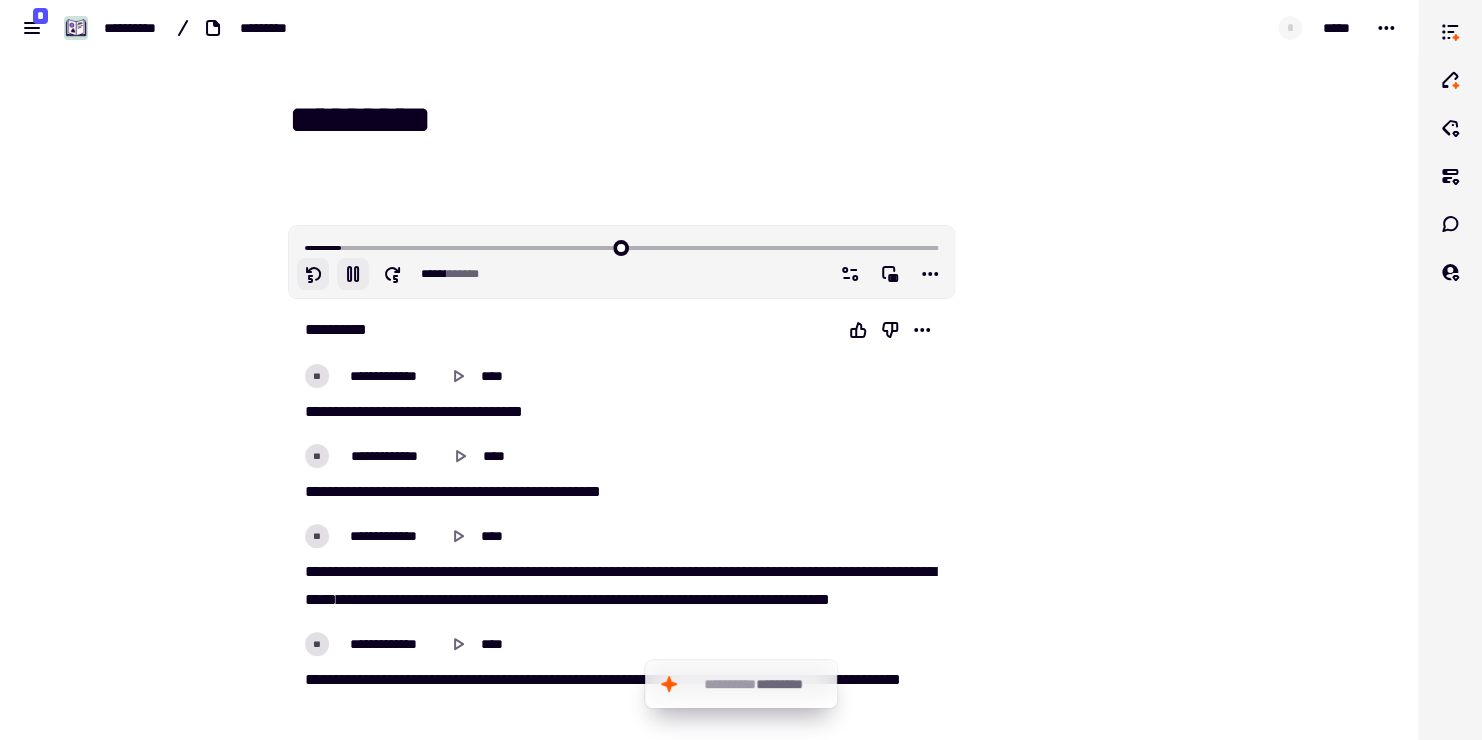 click 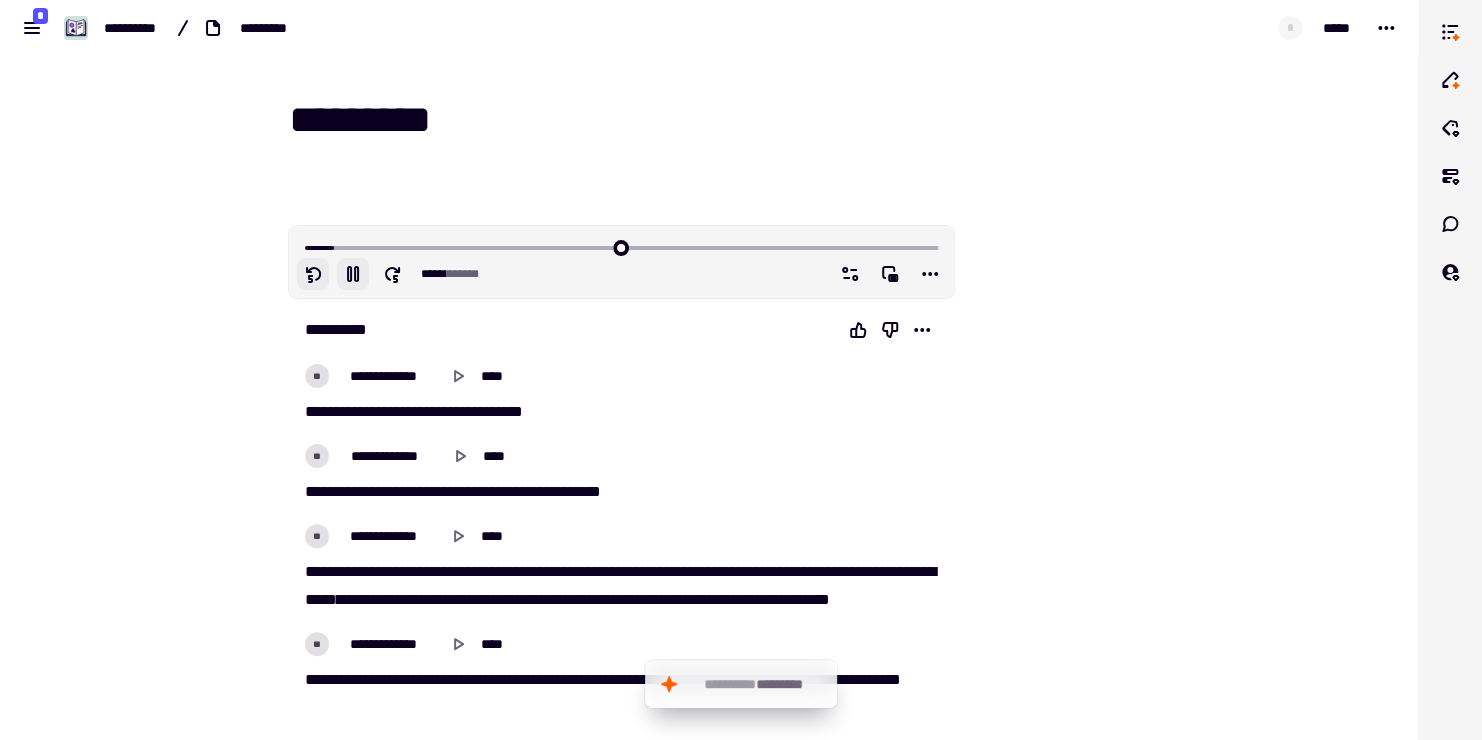 click 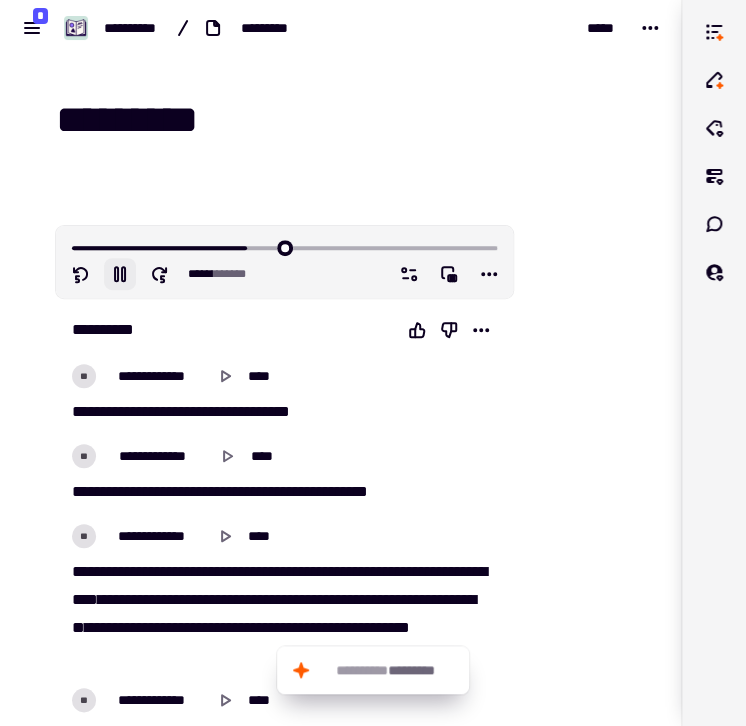 click 